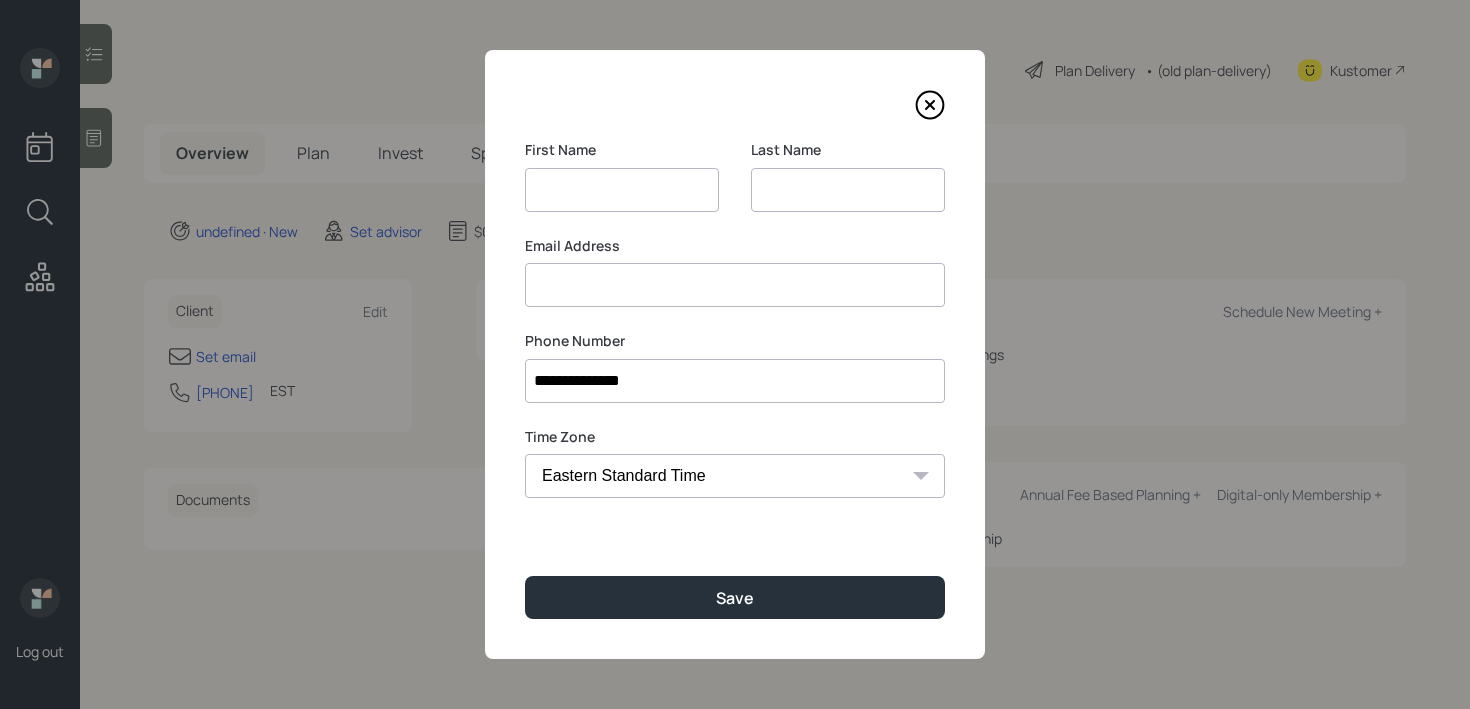 scroll, scrollTop: 0, scrollLeft: 0, axis: both 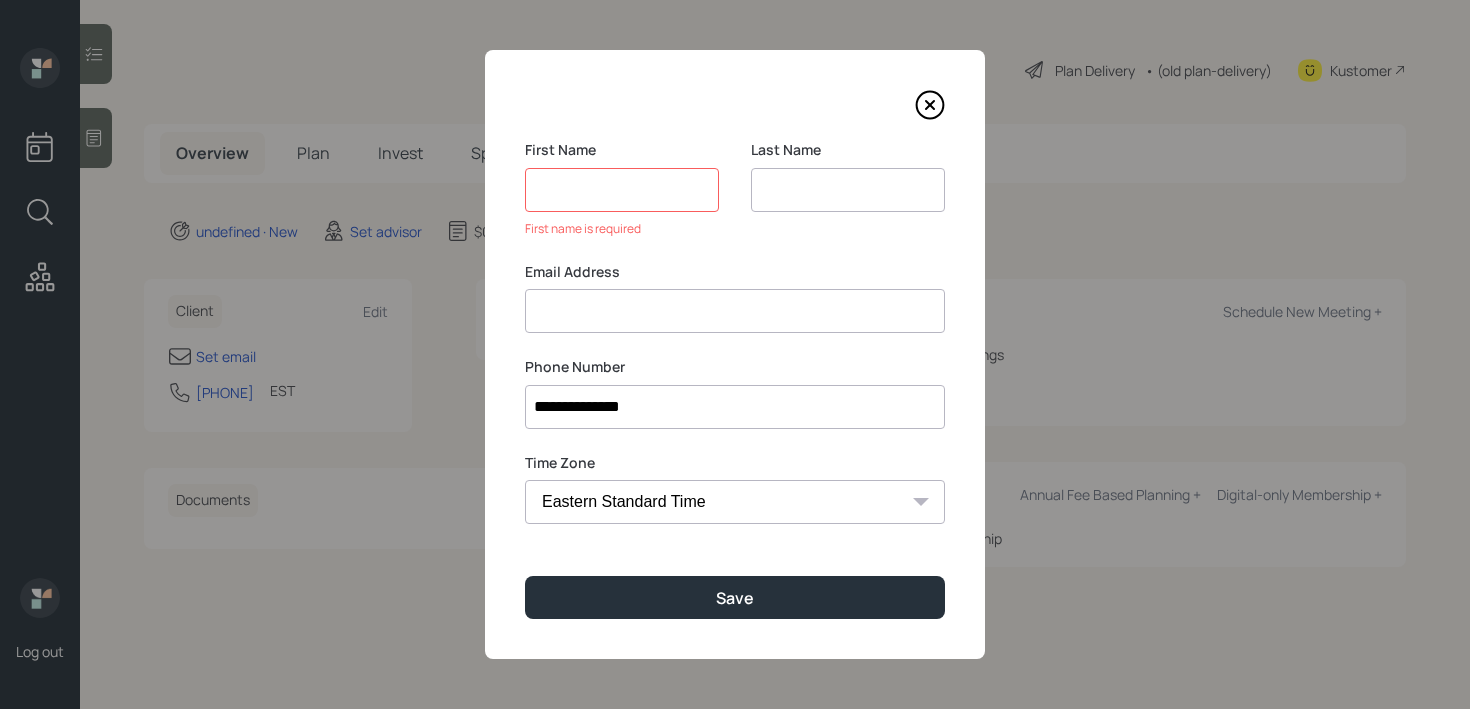 click at bounding box center (848, 190) 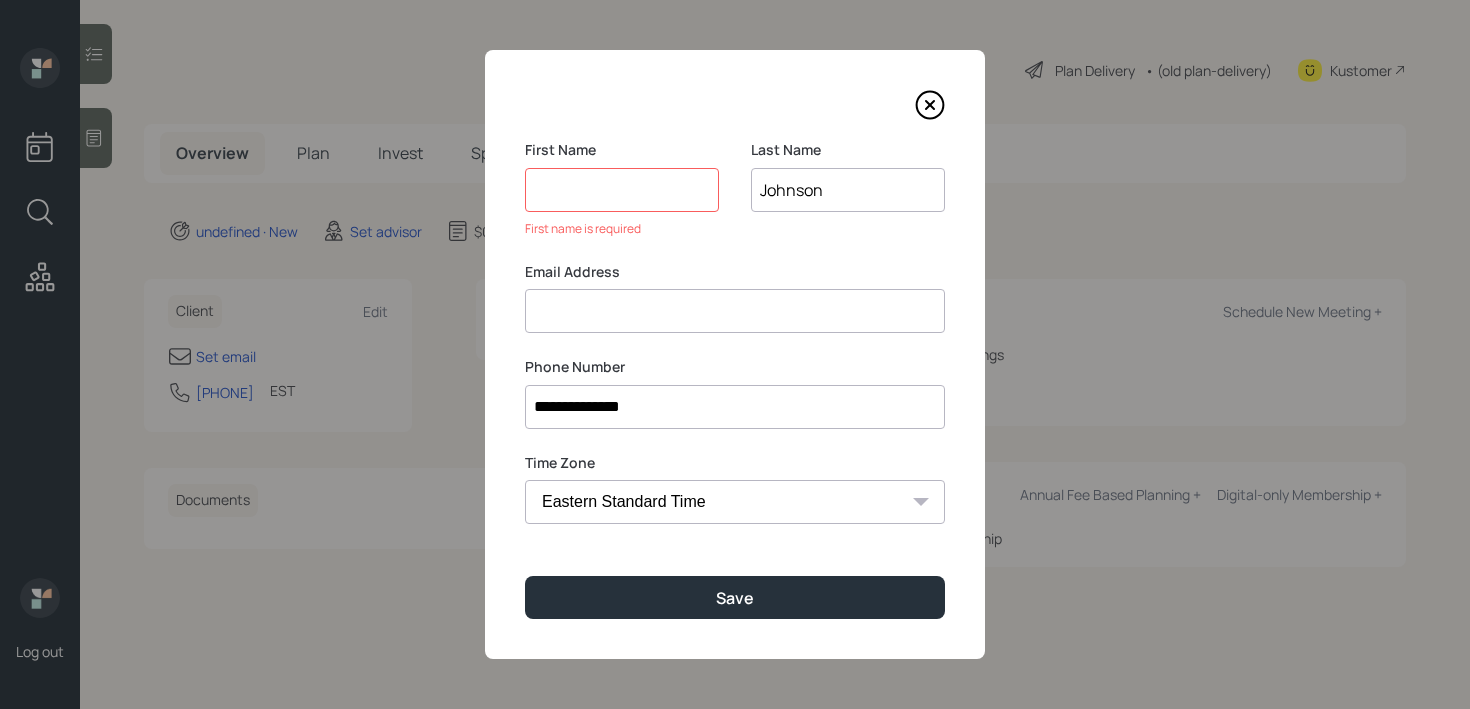 type on "Johnson" 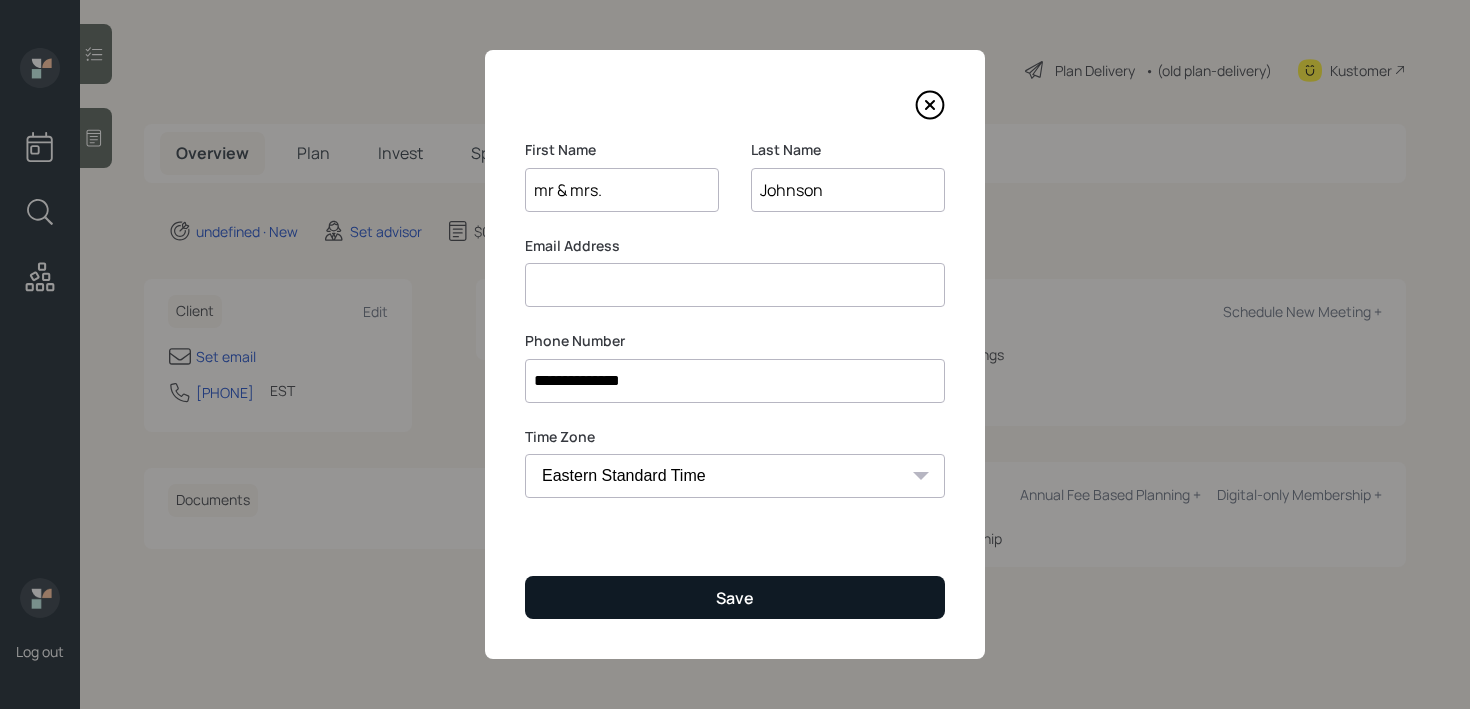type on "mr & mrs." 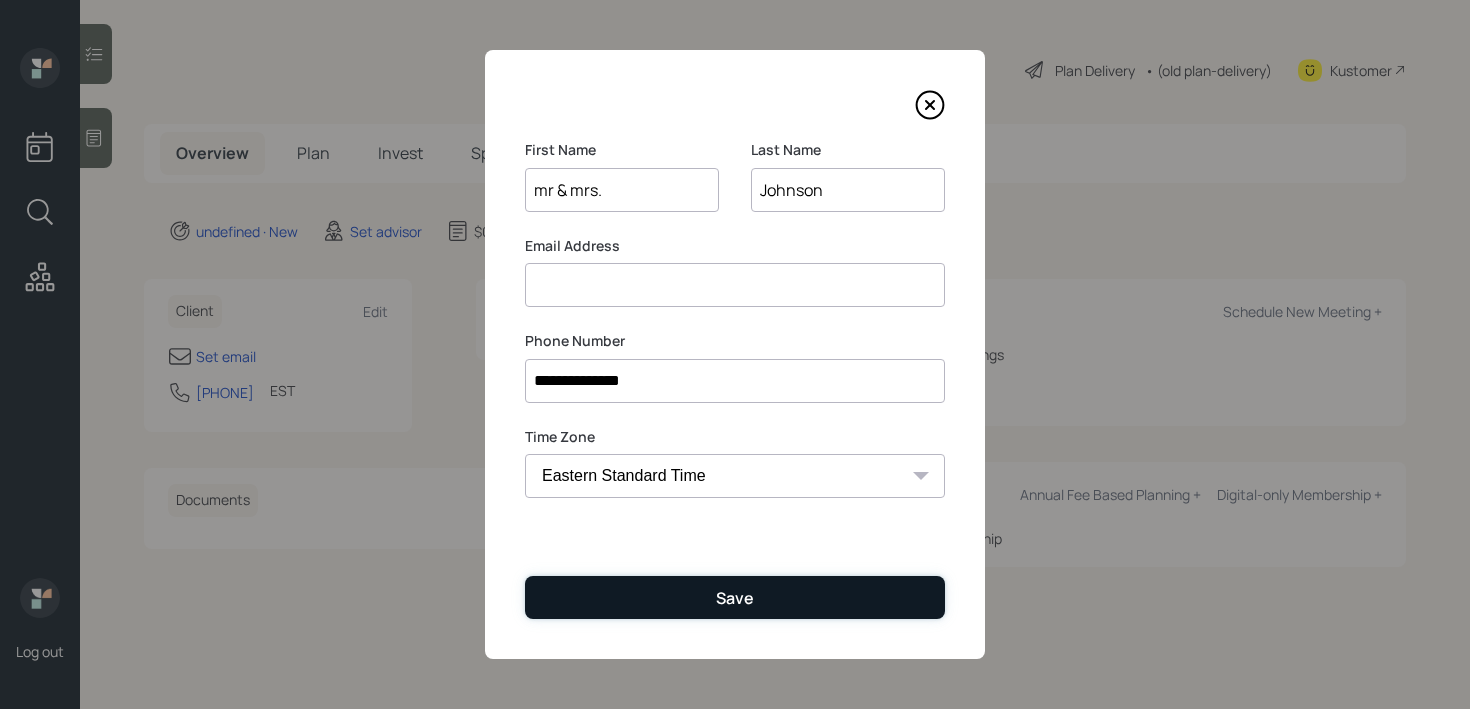 click on "Save" at bounding box center [735, 597] 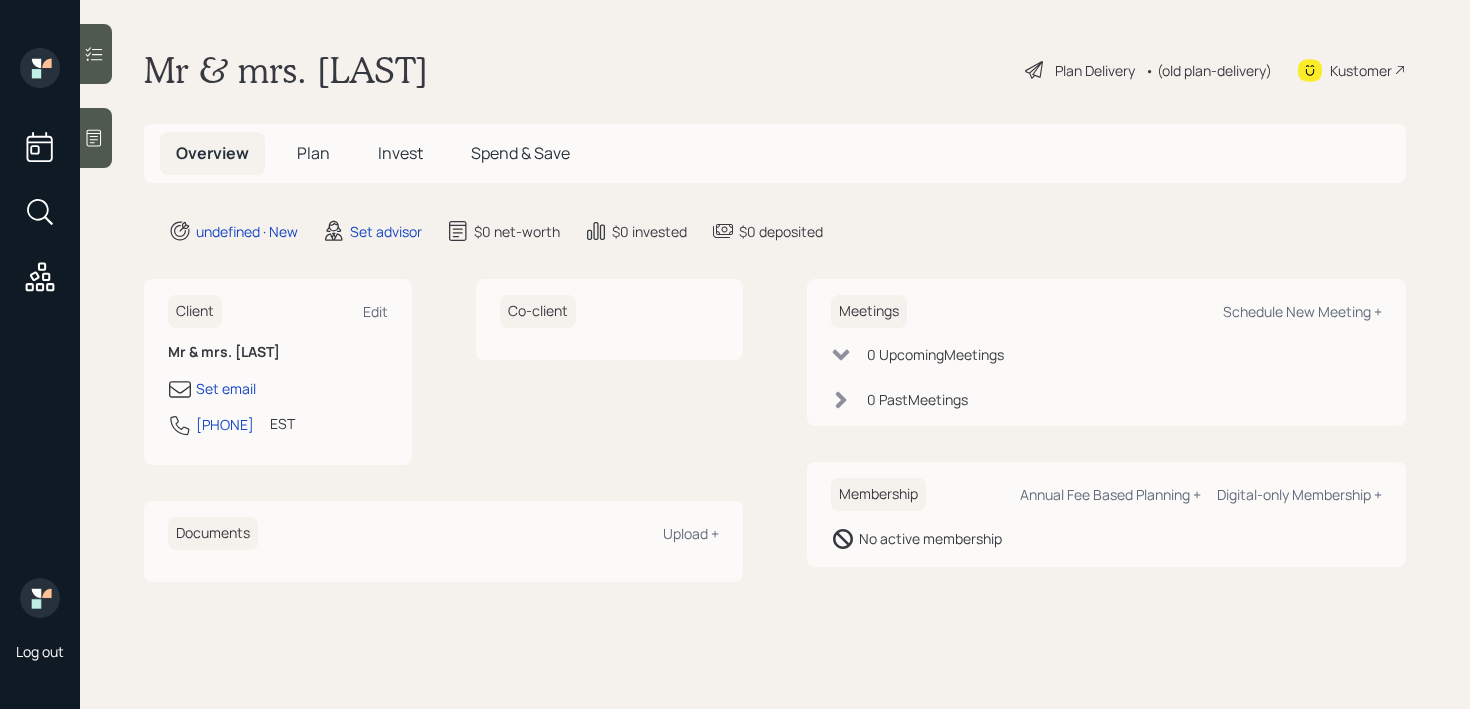click at bounding box center [96, 138] 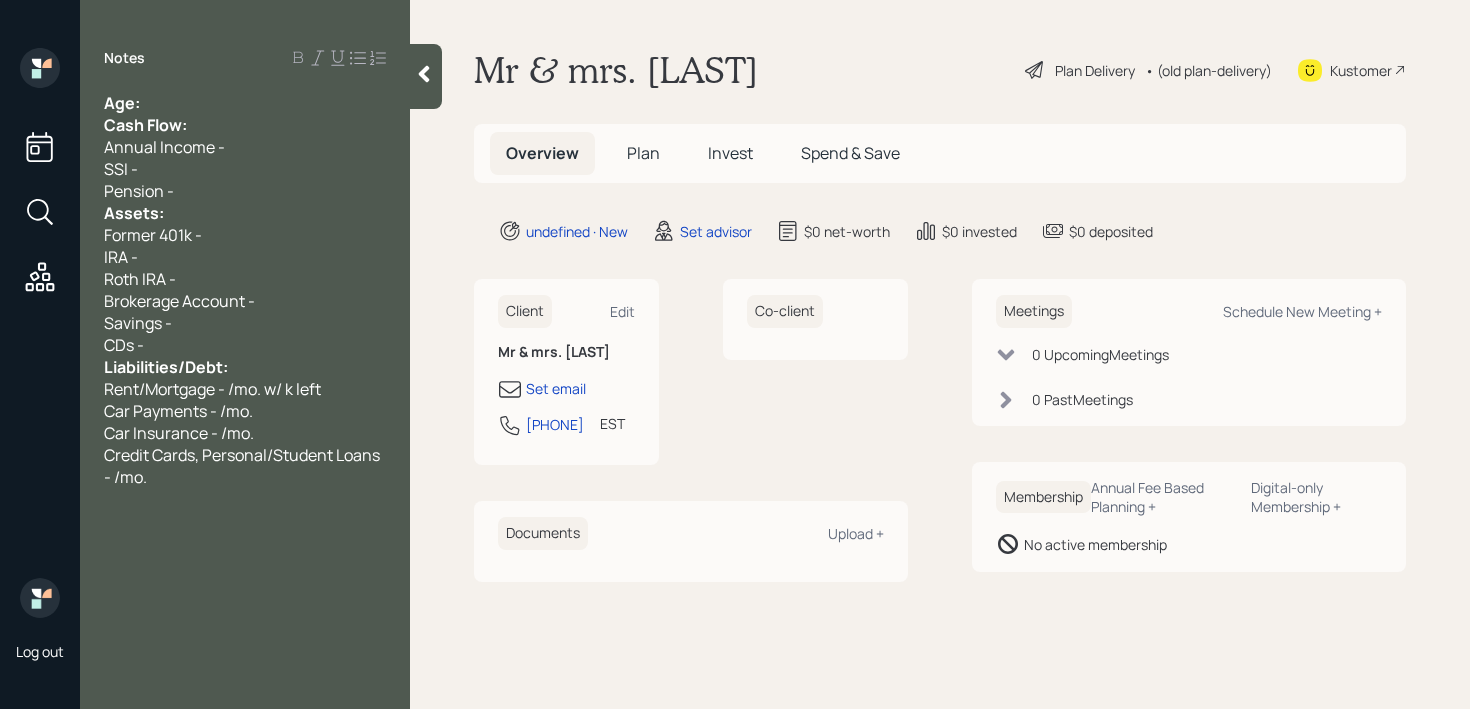 click on "Age:" at bounding box center [245, 103] 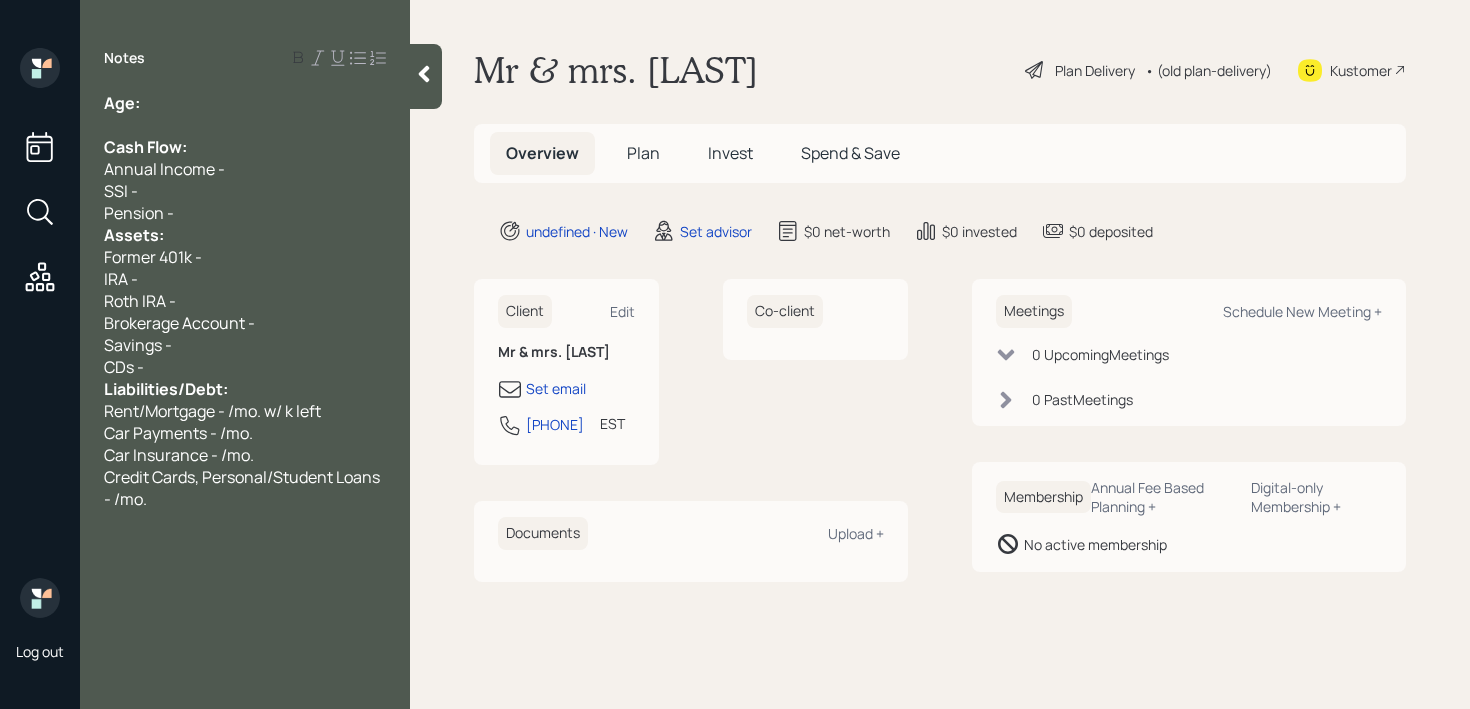 click on "Pension -" at bounding box center [245, 213] 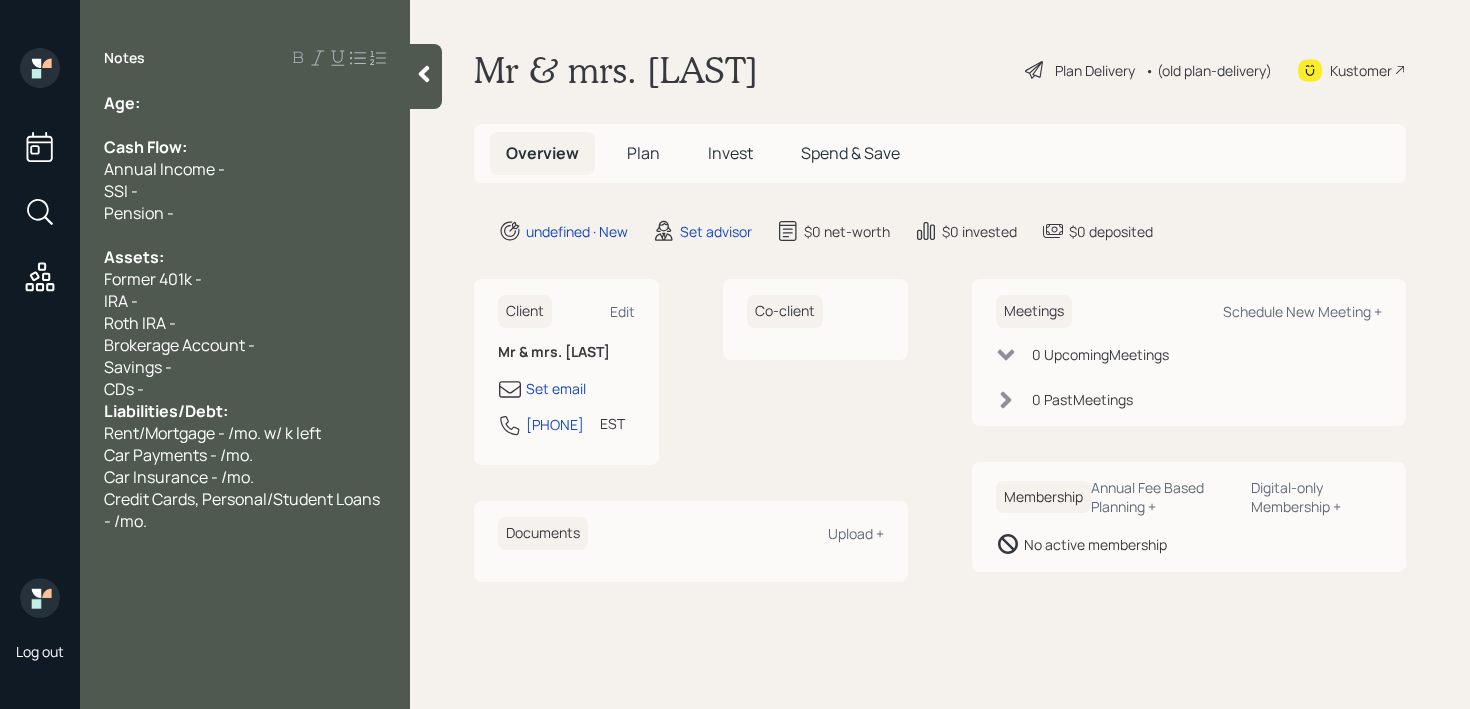 click on "Savings -" at bounding box center [245, 367] 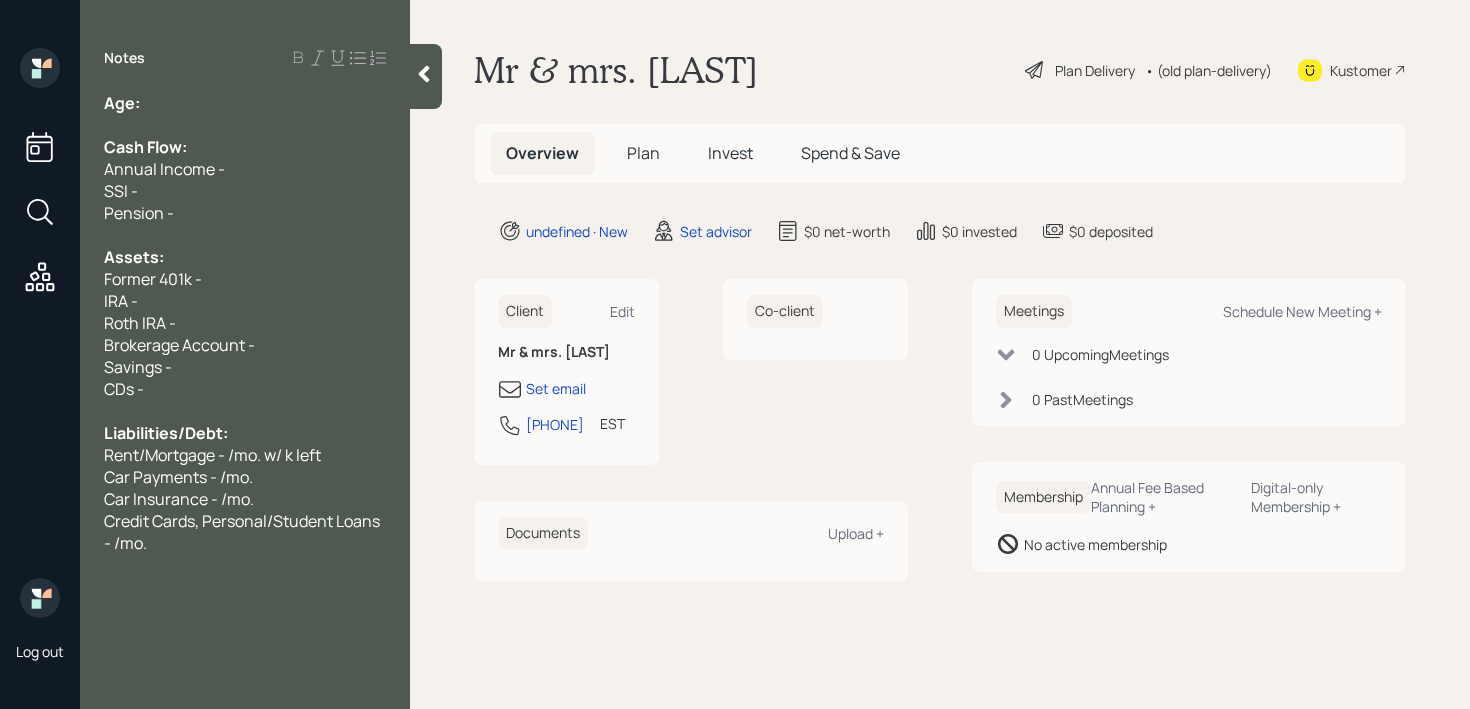click on "Notes Age: Cash Flow: Annual Income - SSI - Pension - Assets: Former 401k - IRA - Roth IRA - Brokerage Account - Savings - CDs - Liabilities/Debt: Rent/Mortgage - /mo. w/ k left Car Payments - /mo. Car Insurance - /mo. Credit Cards, Personal/Student Loans - /mo." at bounding box center (245, 366) 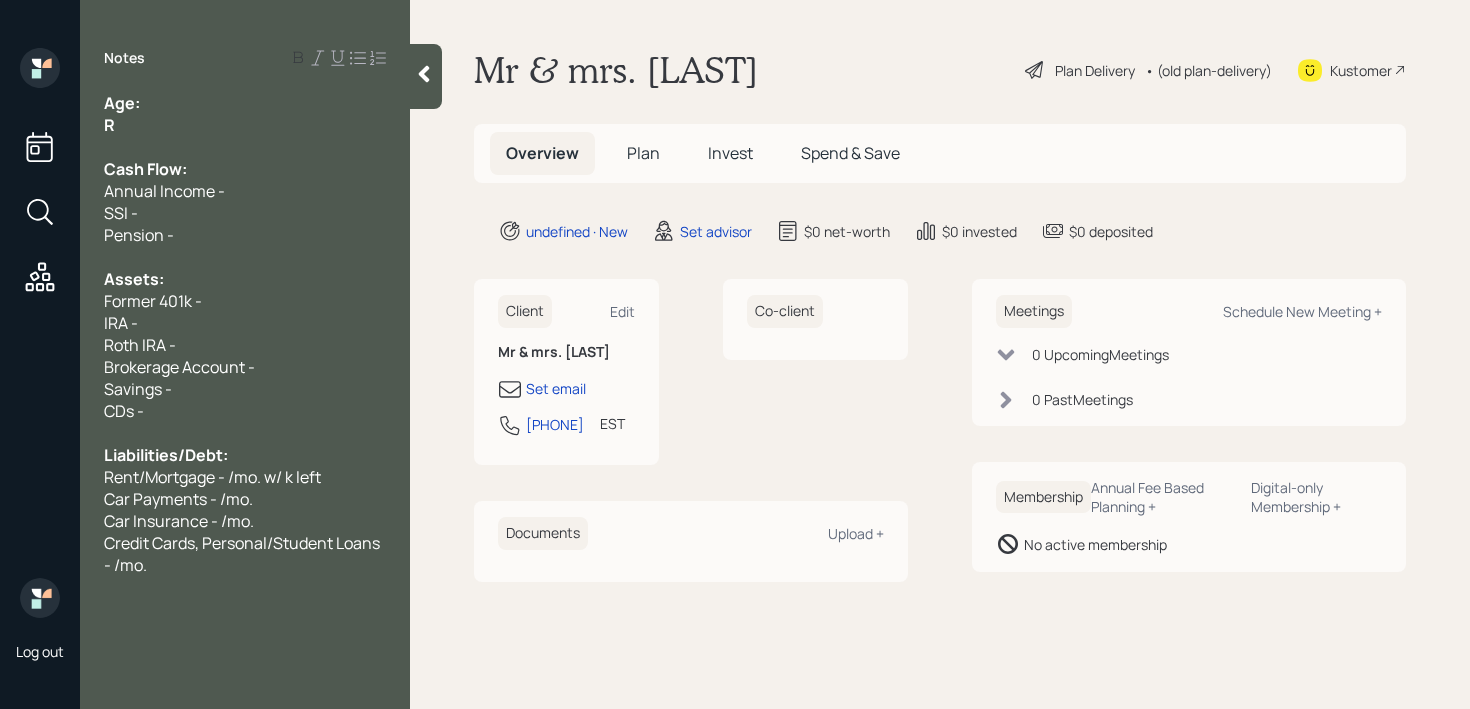 type 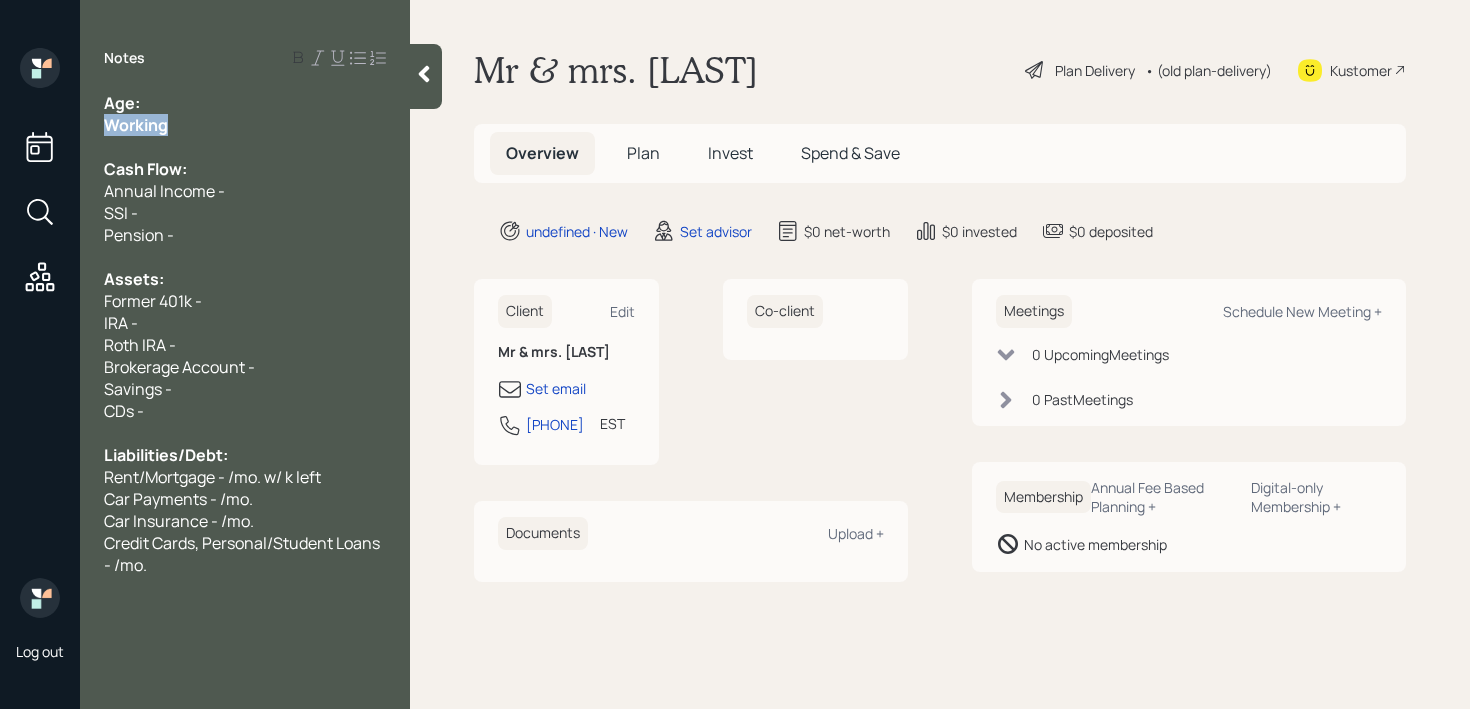 drag, startPoint x: 187, startPoint y: 132, endPoint x: 0, endPoint y: 131, distance: 187.00267 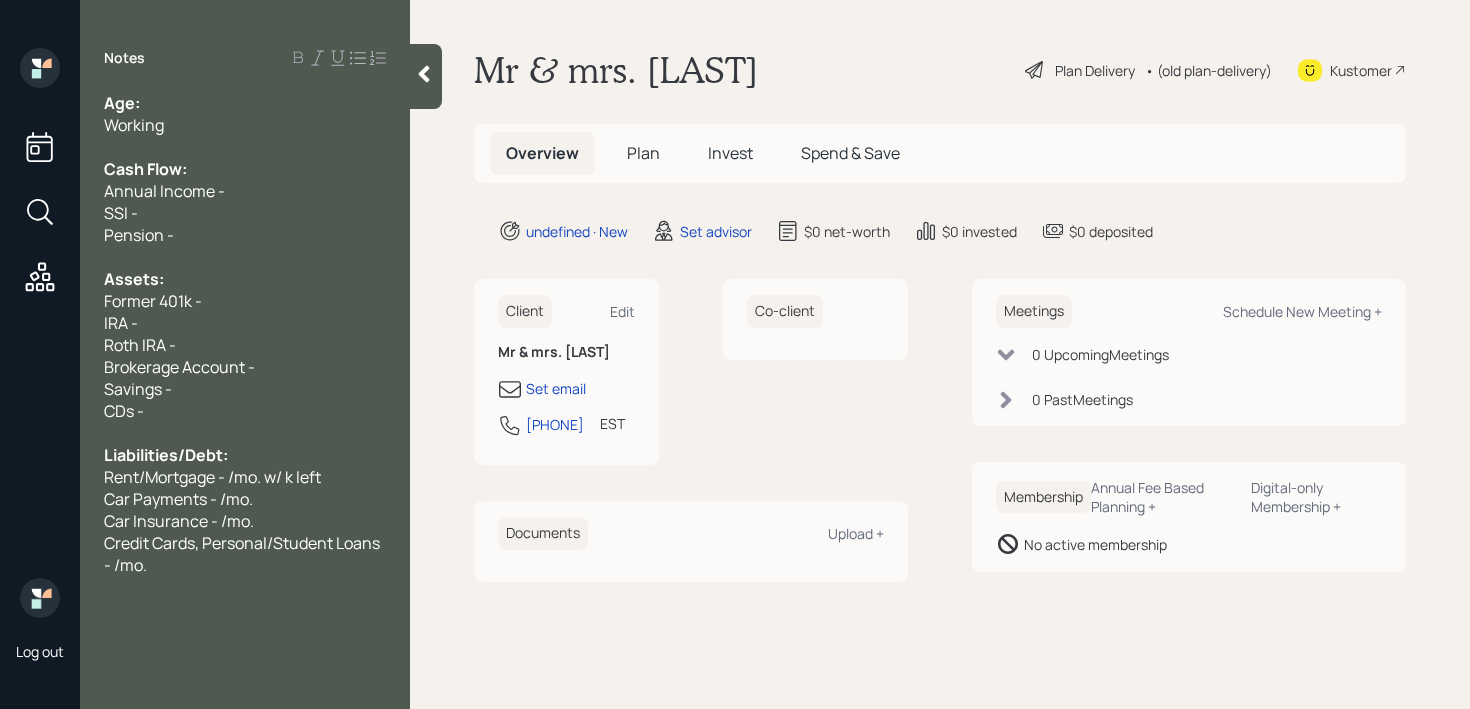 click on "Working" at bounding box center (245, 125) 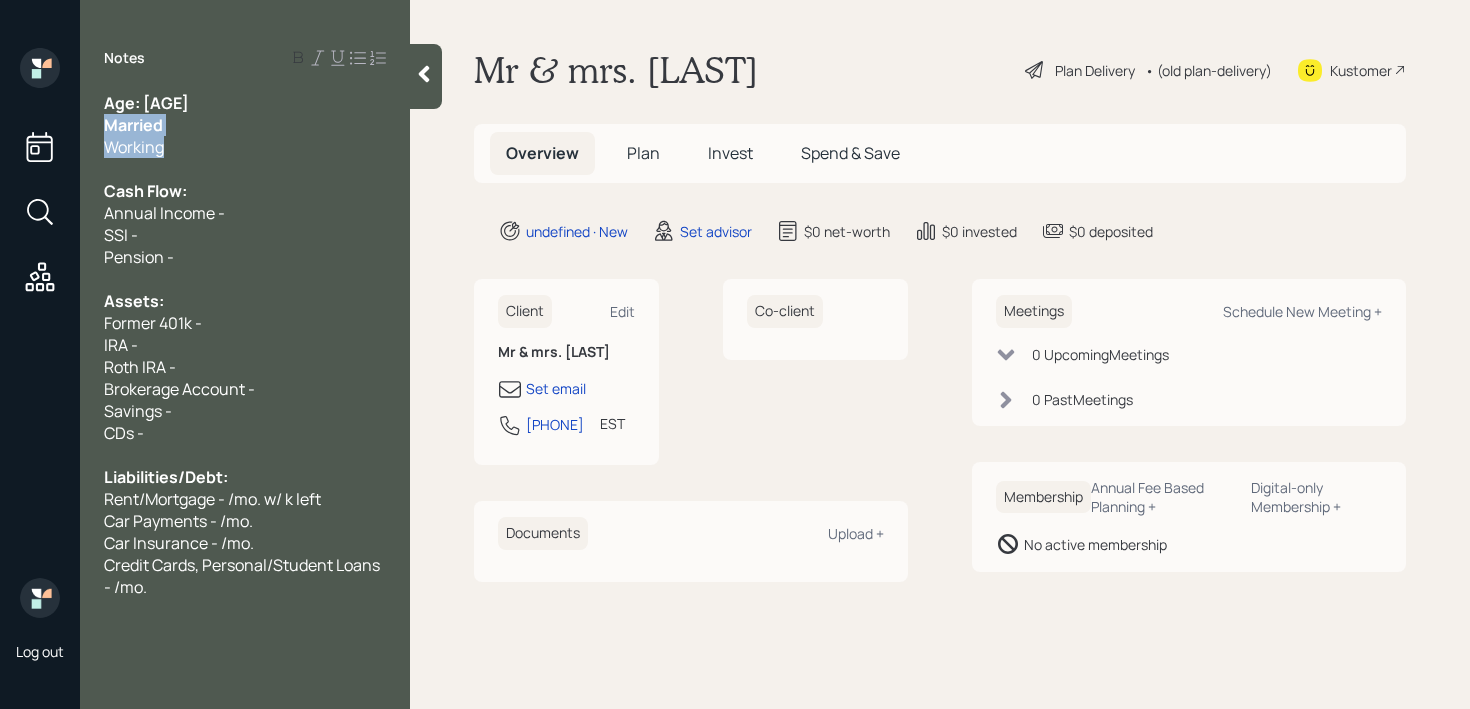 drag, startPoint x: 284, startPoint y: 137, endPoint x: 50, endPoint y: 114, distance: 235.12762 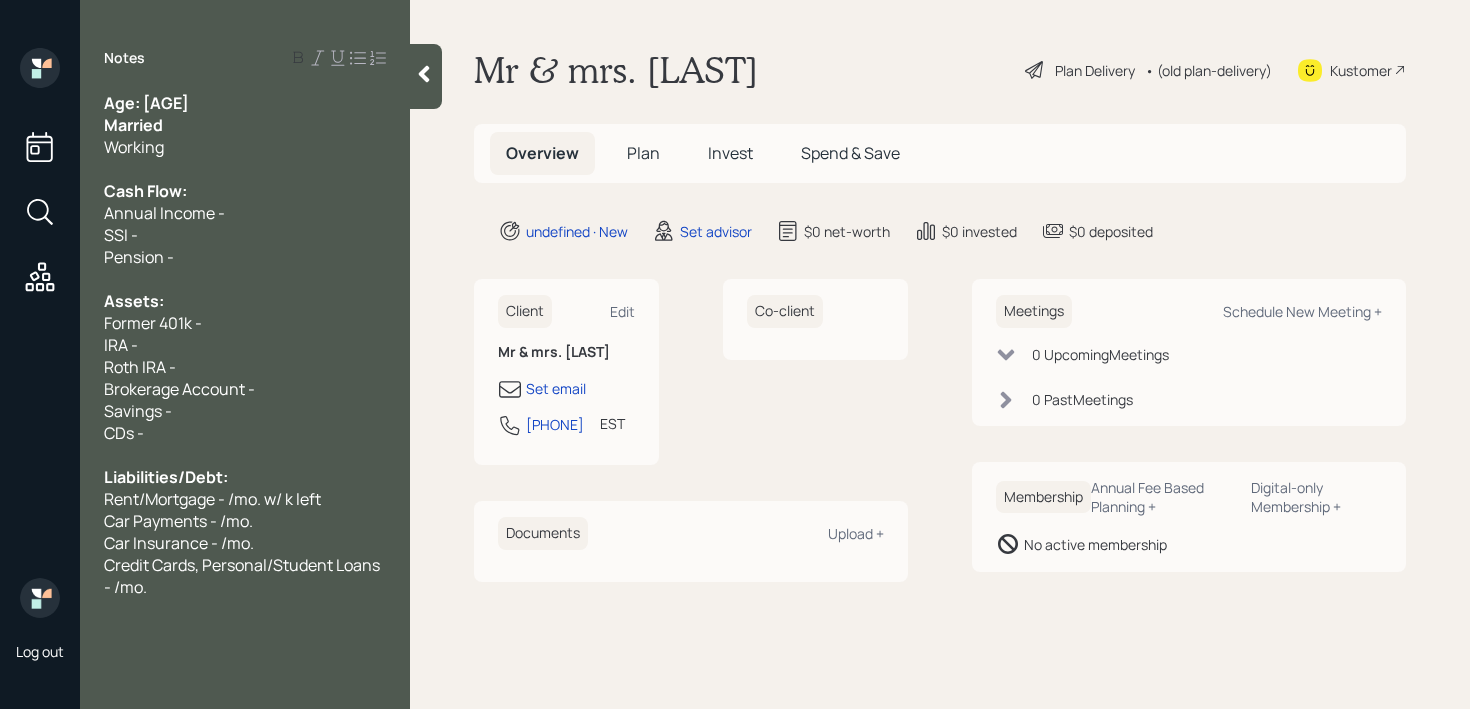 click on "Married" at bounding box center (133, 125) 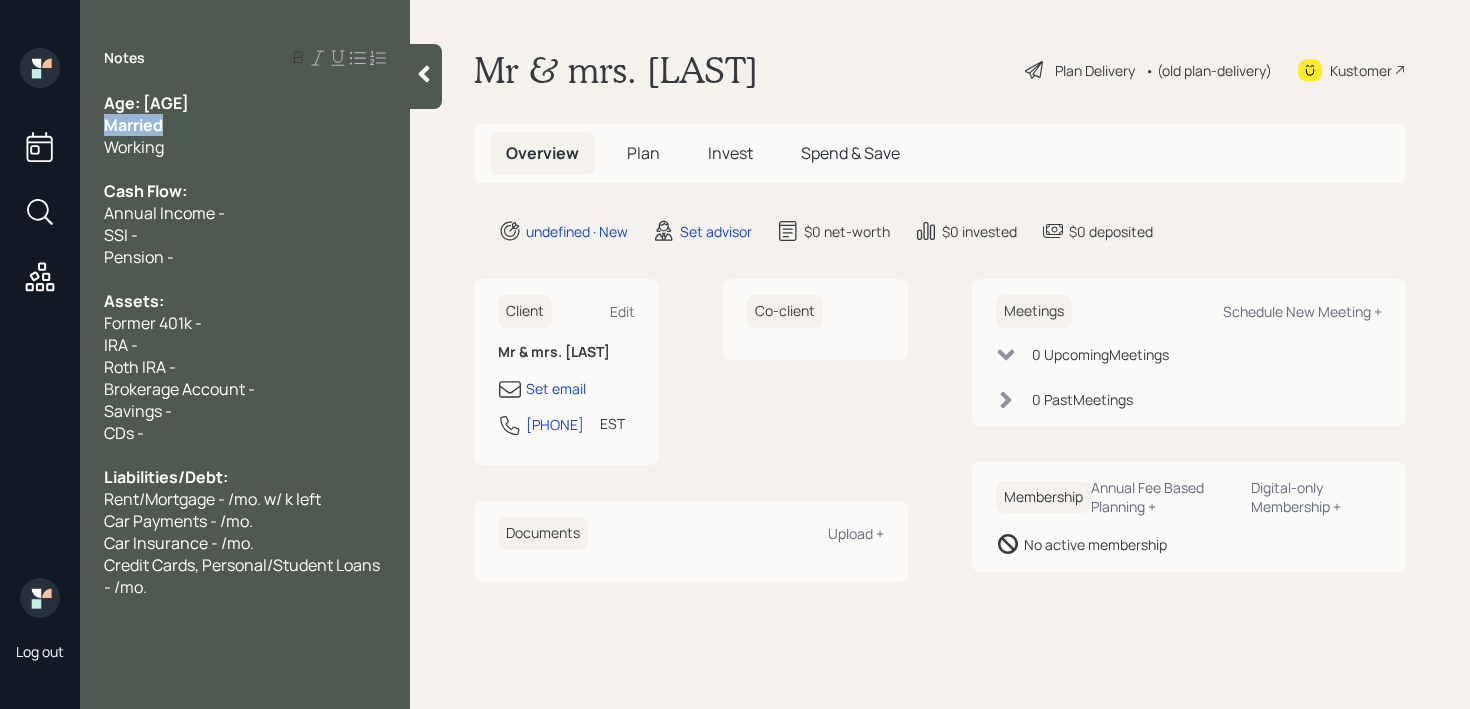 drag, startPoint x: 189, startPoint y: 119, endPoint x: 77, endPoint y: 119, distance: 112 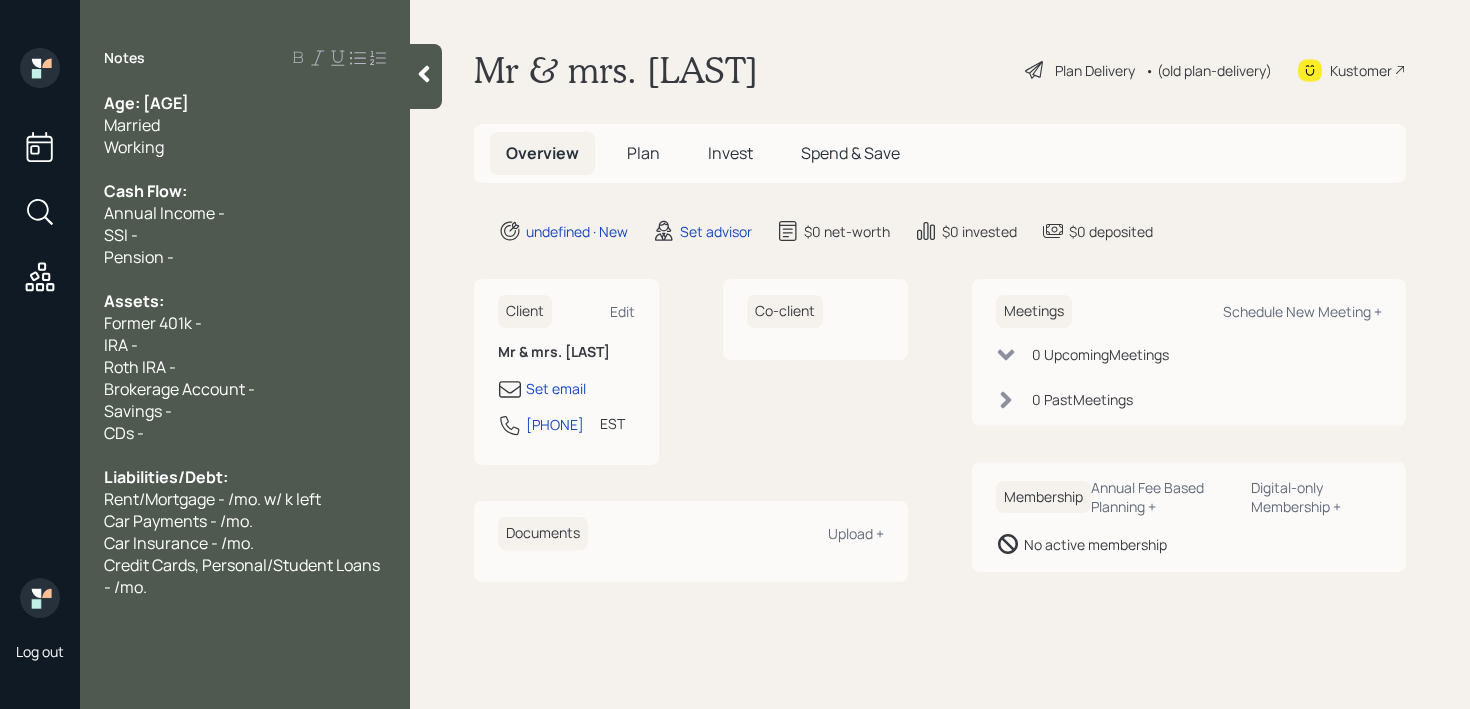 click on "Age: [AGE]" at bounding box center [245, 103] 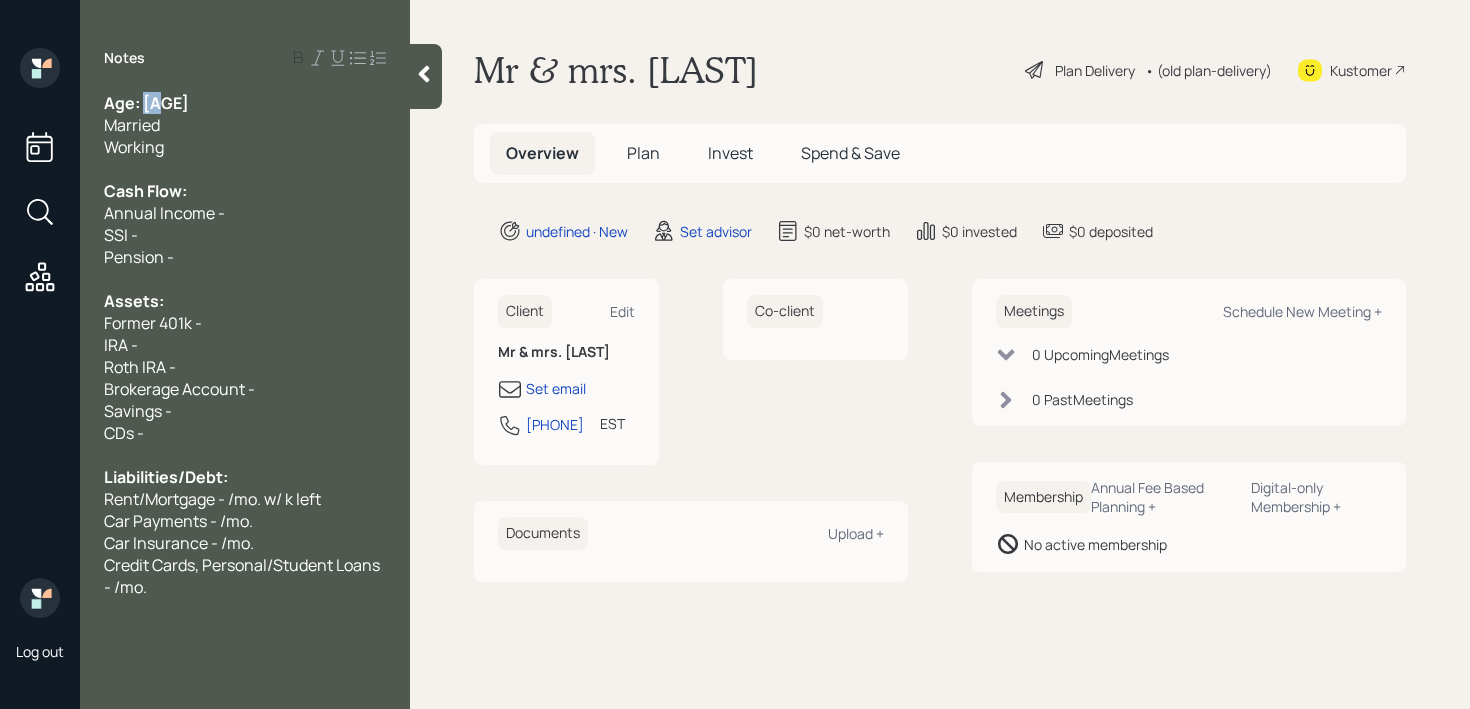 drag, startPoint x: 169, startPoint y: 102, endPoint x: 143, endPoint y: 102, distance: 26 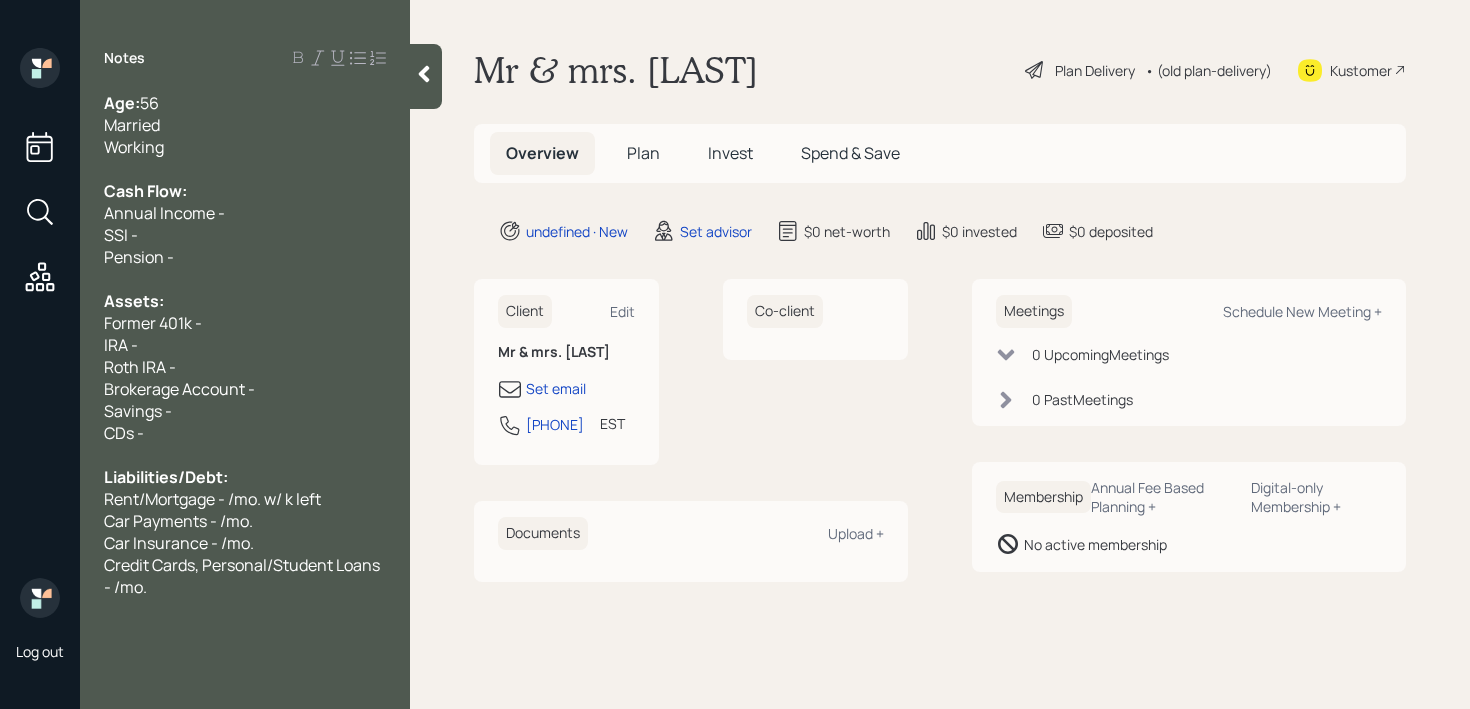 click on "Married" at bounding box center [245, 125] 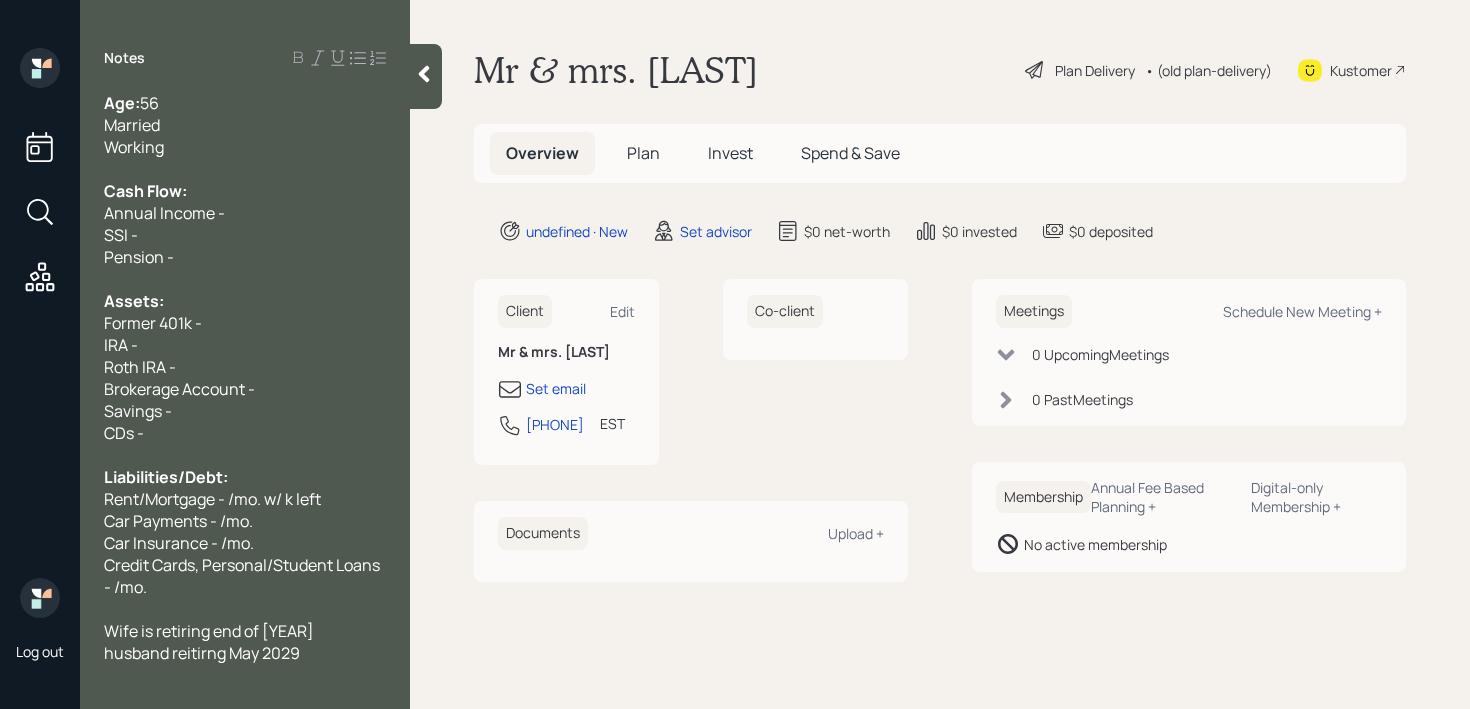 click on "husband reitirng May 2029" at bounding box center [202, 653] 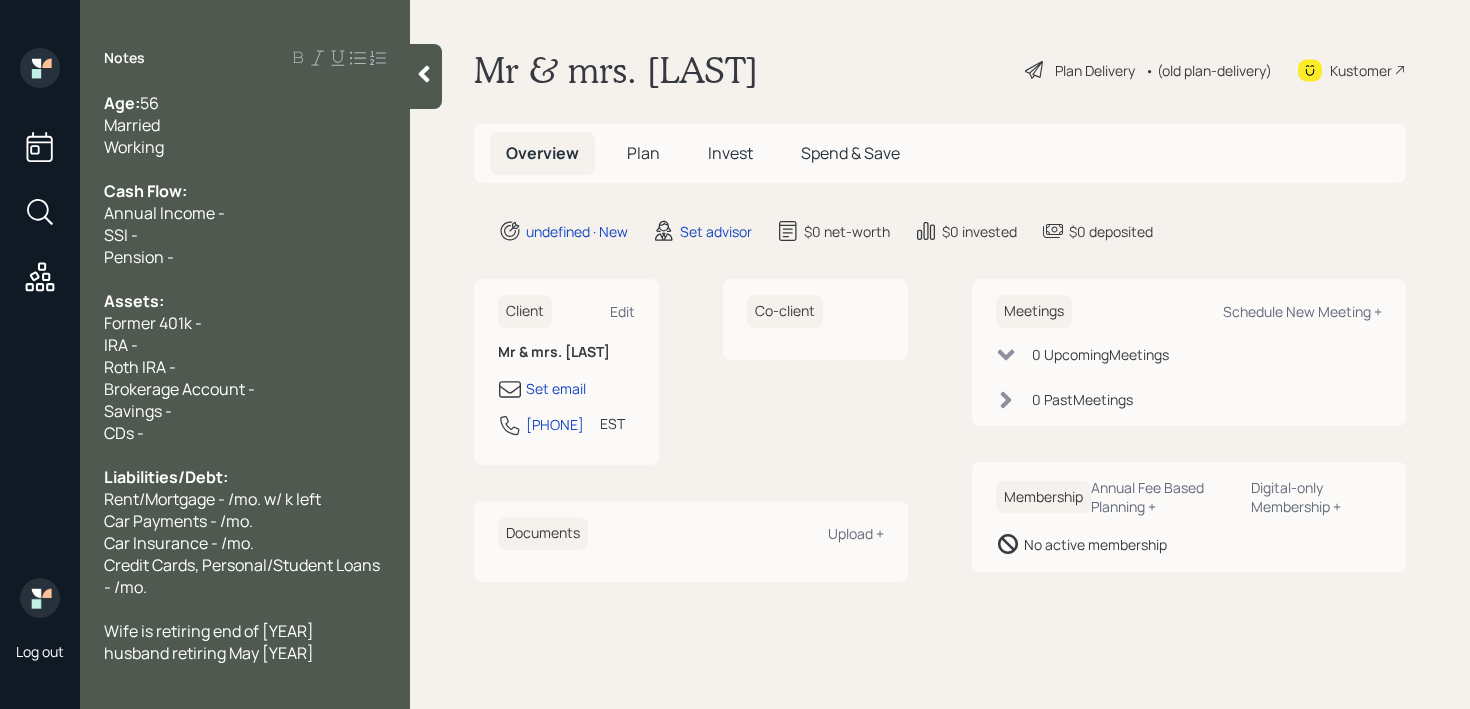 click on "Liabilities/Debt:" at bounding box center (245, 477) 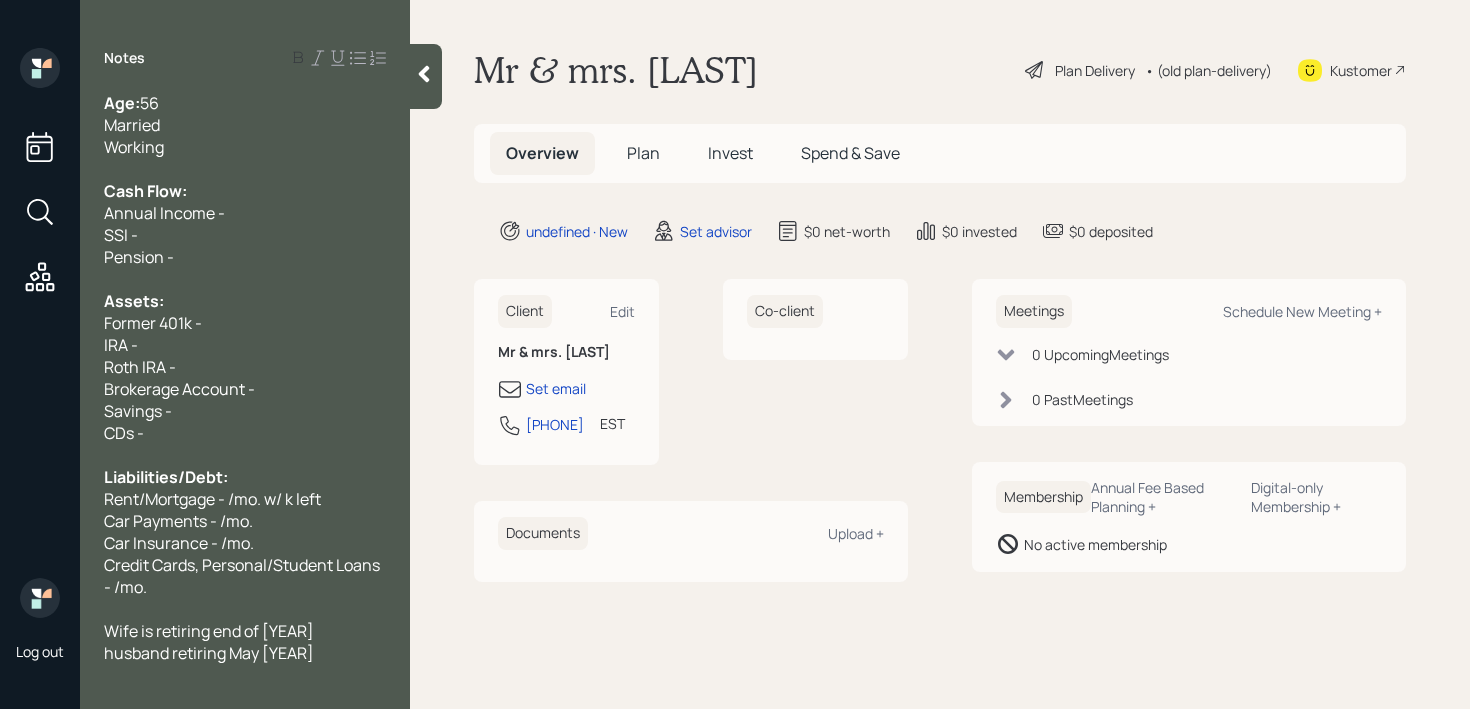 click on "Former 401k -" at bounding box center [245, 323] 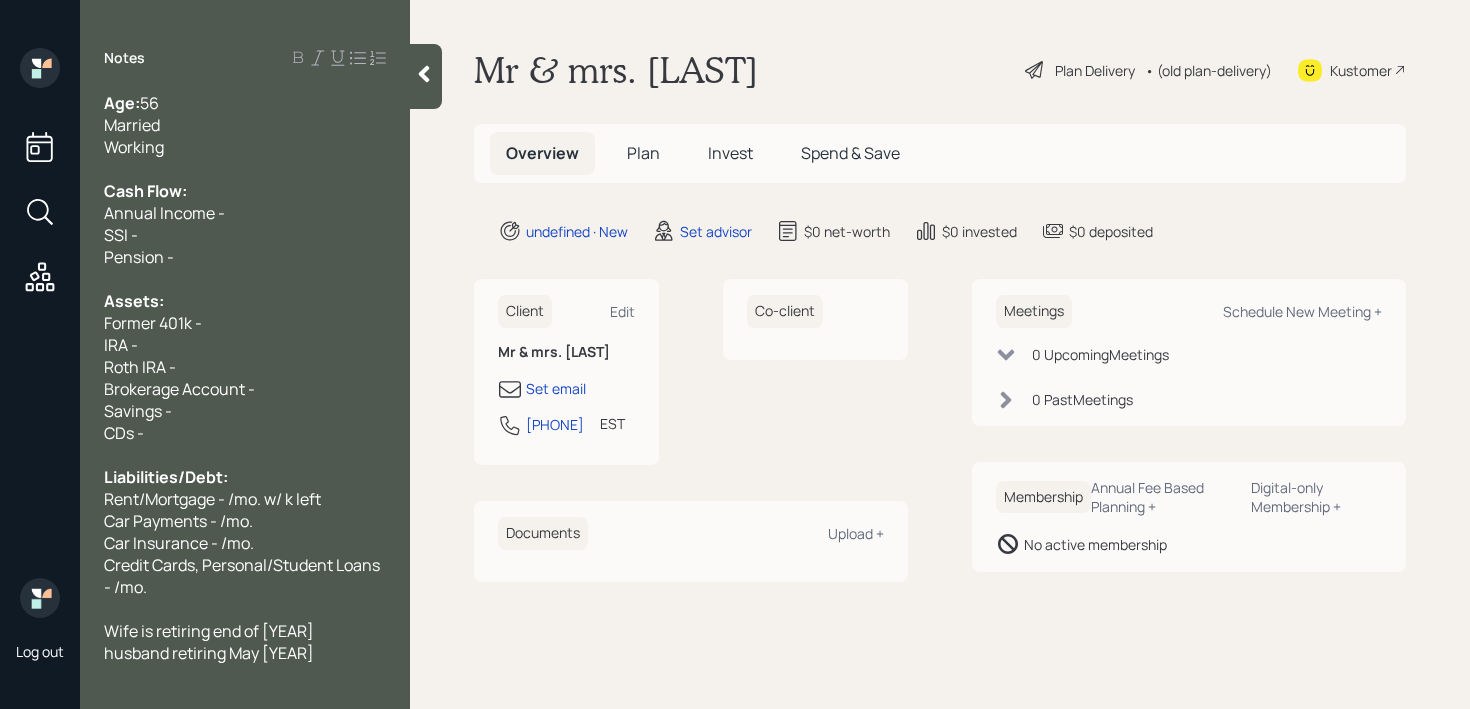 click on "IRA -" at bounding box center [245, 345] 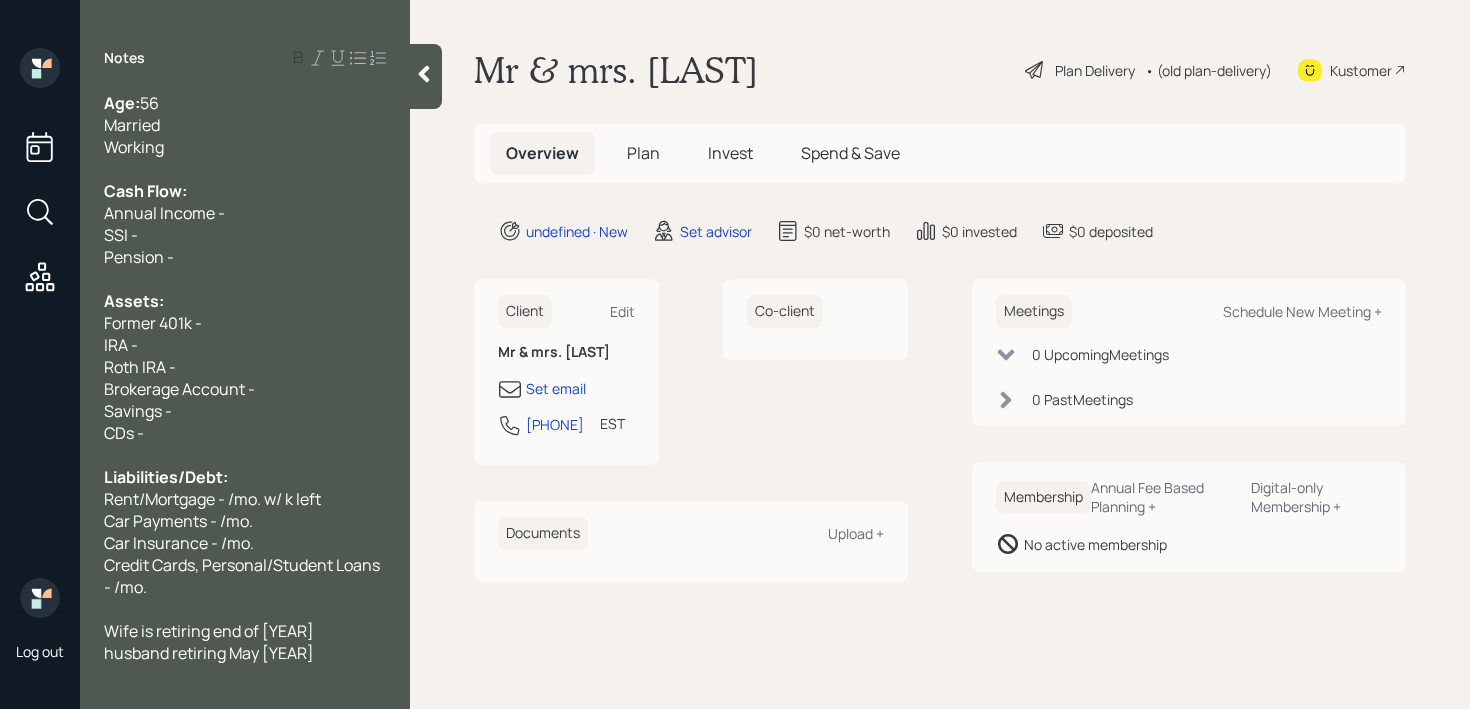 click on "Brokerage Account -" at bounding box center [179, 389] 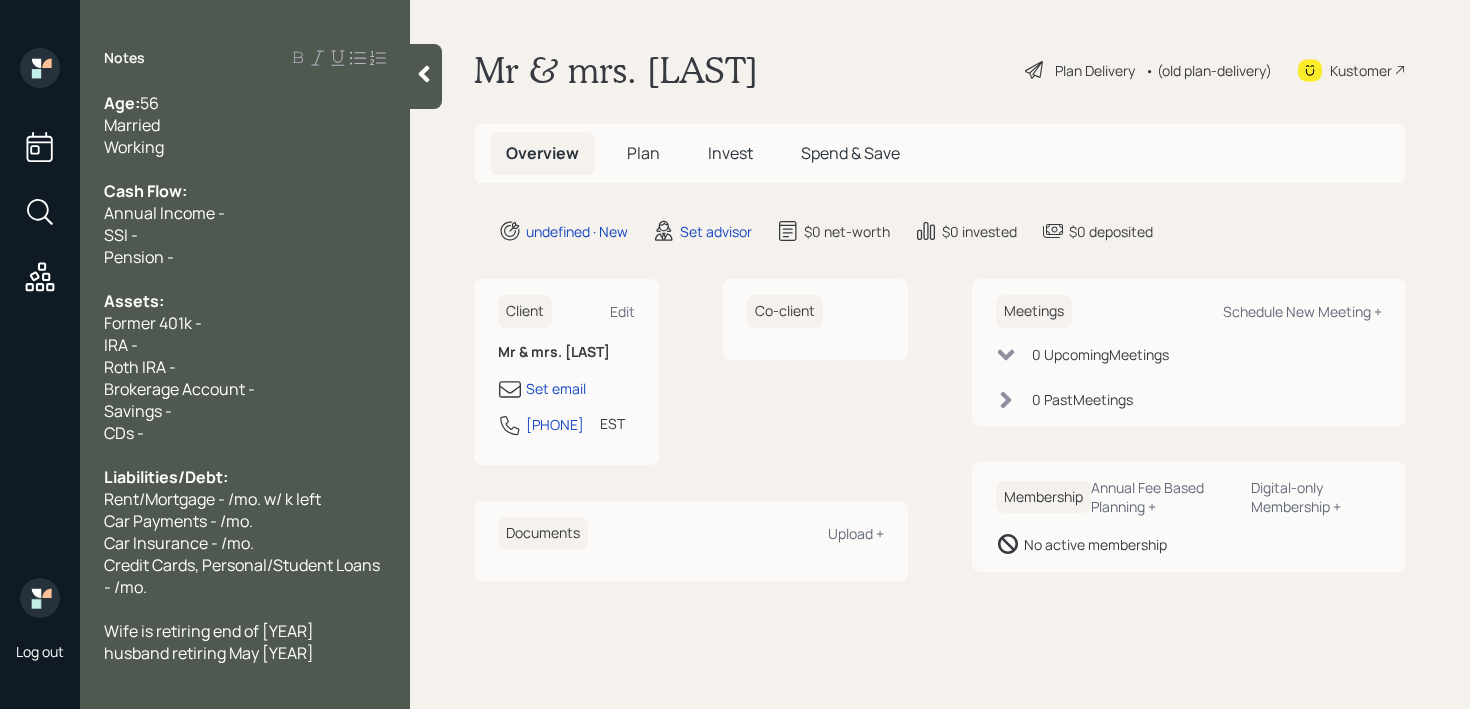click on "Roth IRA -" at bounding box center (245, 367) 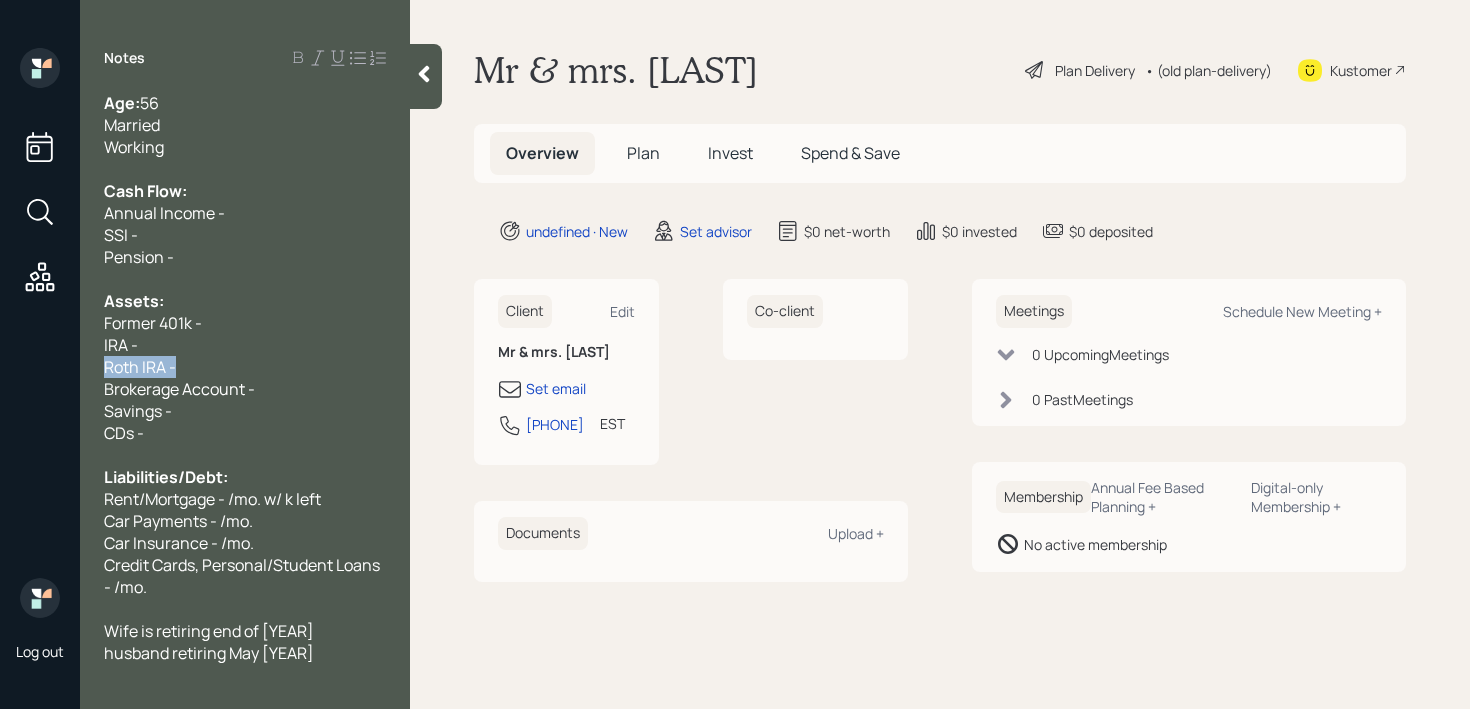 drag, startPoint x: 245, startPoint y: 369, endPoint x: 0, endPoint y: 368, distance: 245.00204 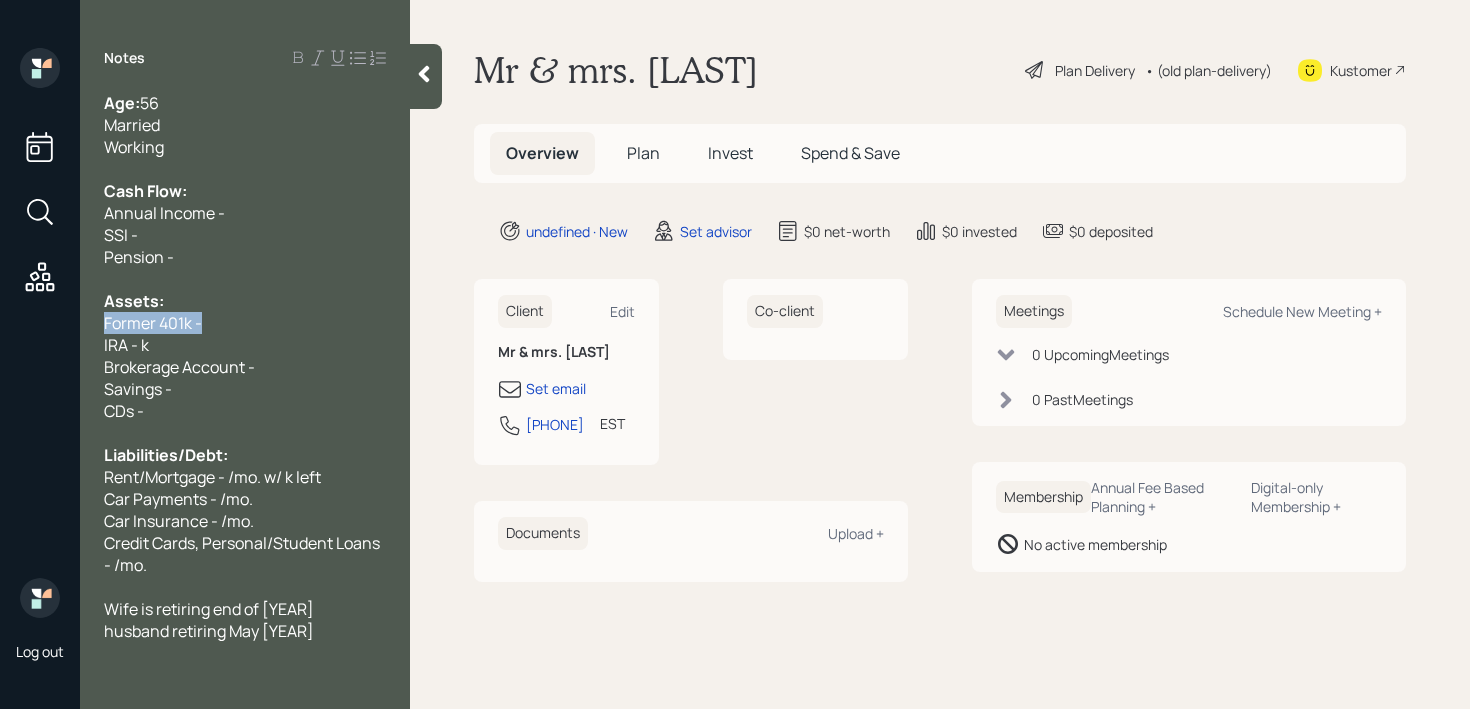 drag, startPoint x: 240, startPoint y: 321, endPoint x: 0, endPoint y: 321, distance: 240 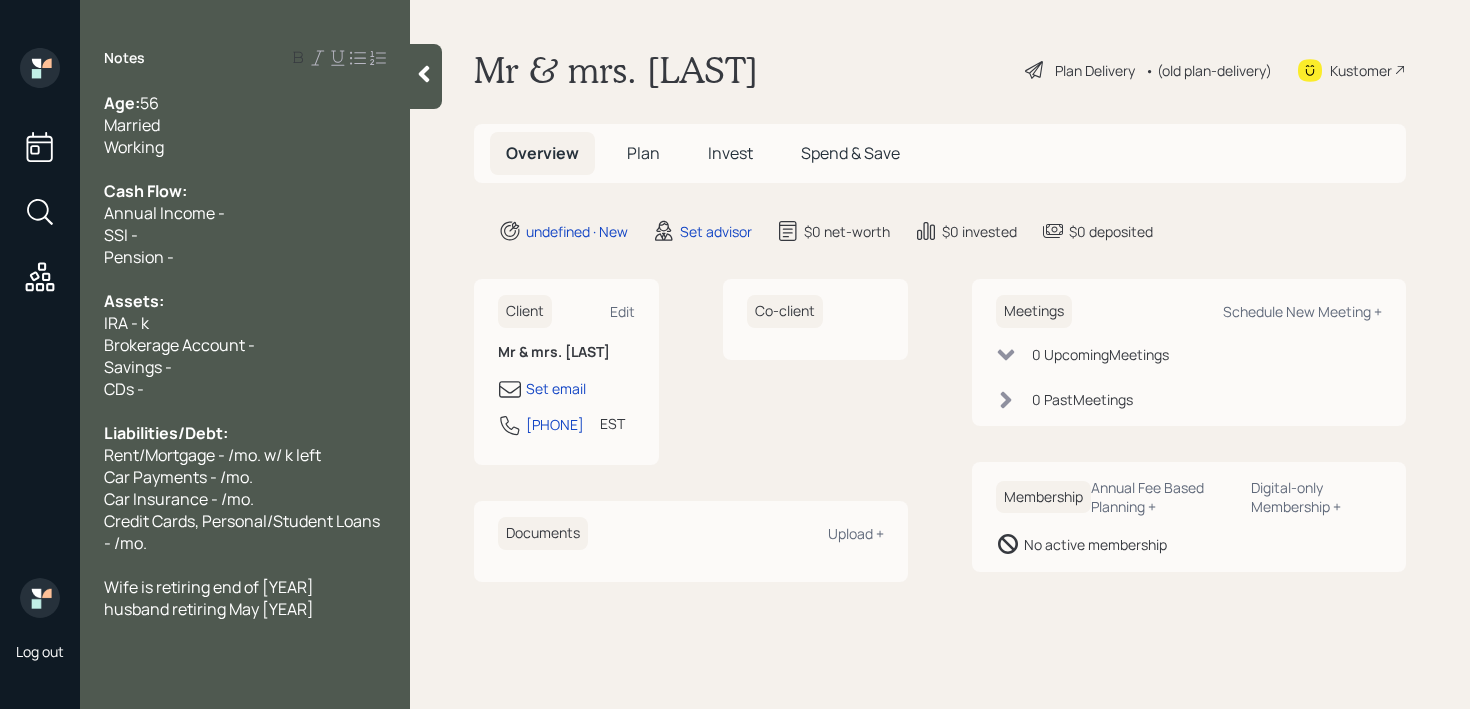 click on "IRA - k" at bounding box center (126, 323) 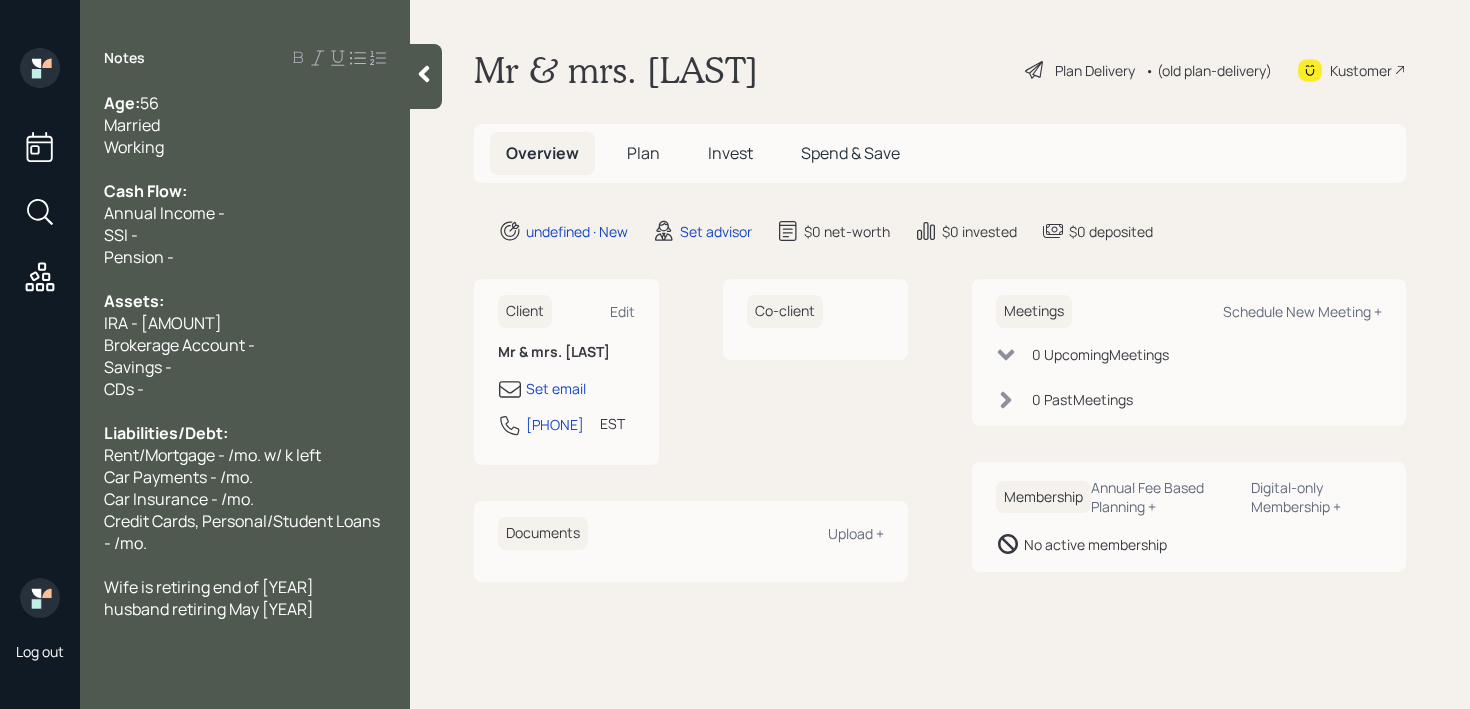 click at bounding box center [245, 279] 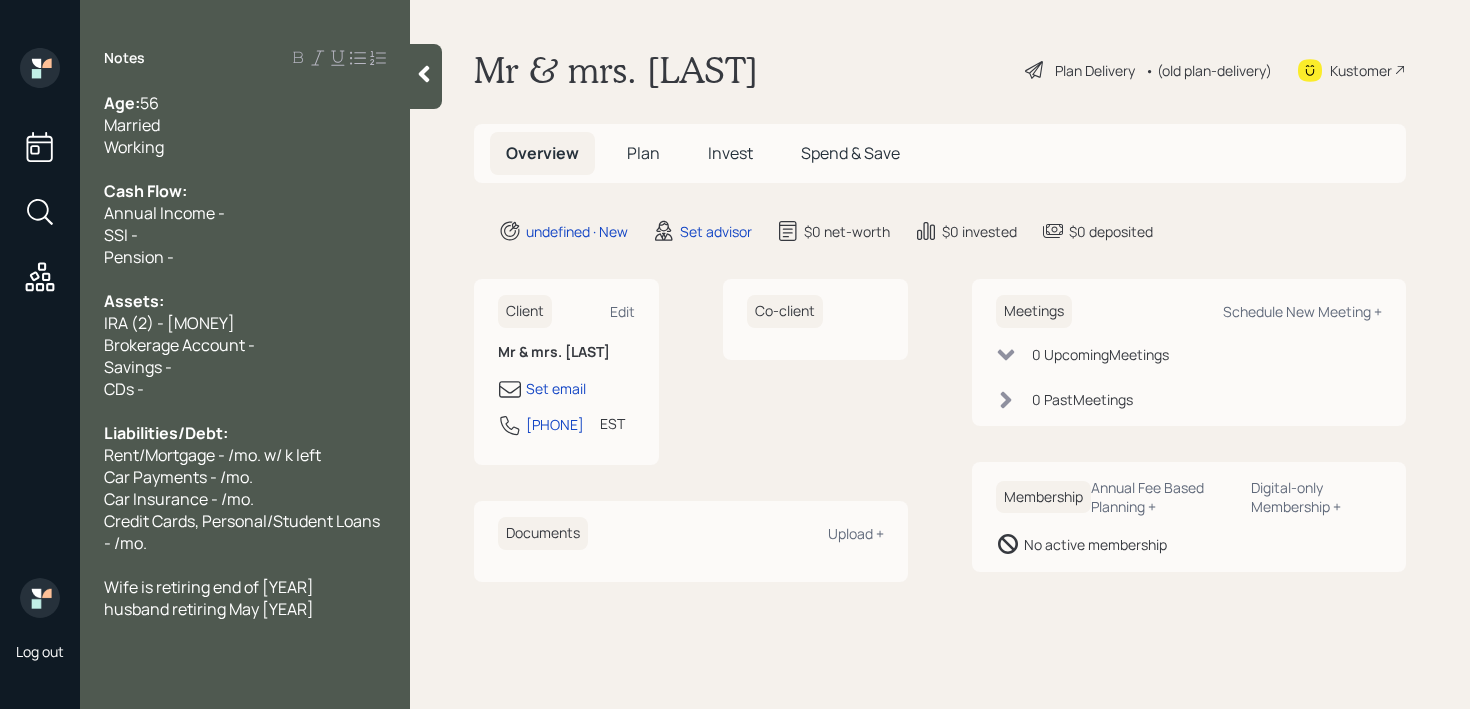 click at bounding box center (245, 411) 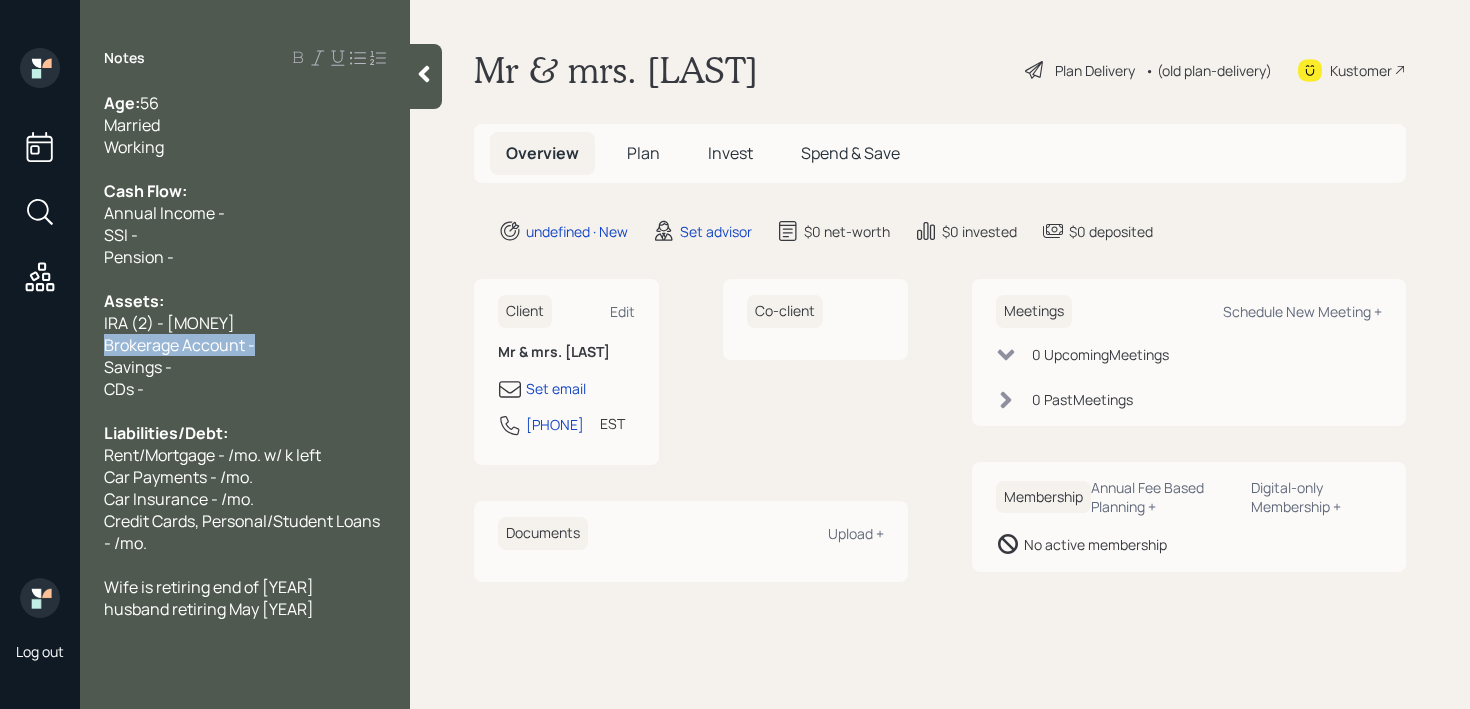 drag, startPoint x: 282, startPoint y: 339, endPoint x: 0, endPoint y: 339, distance: 282 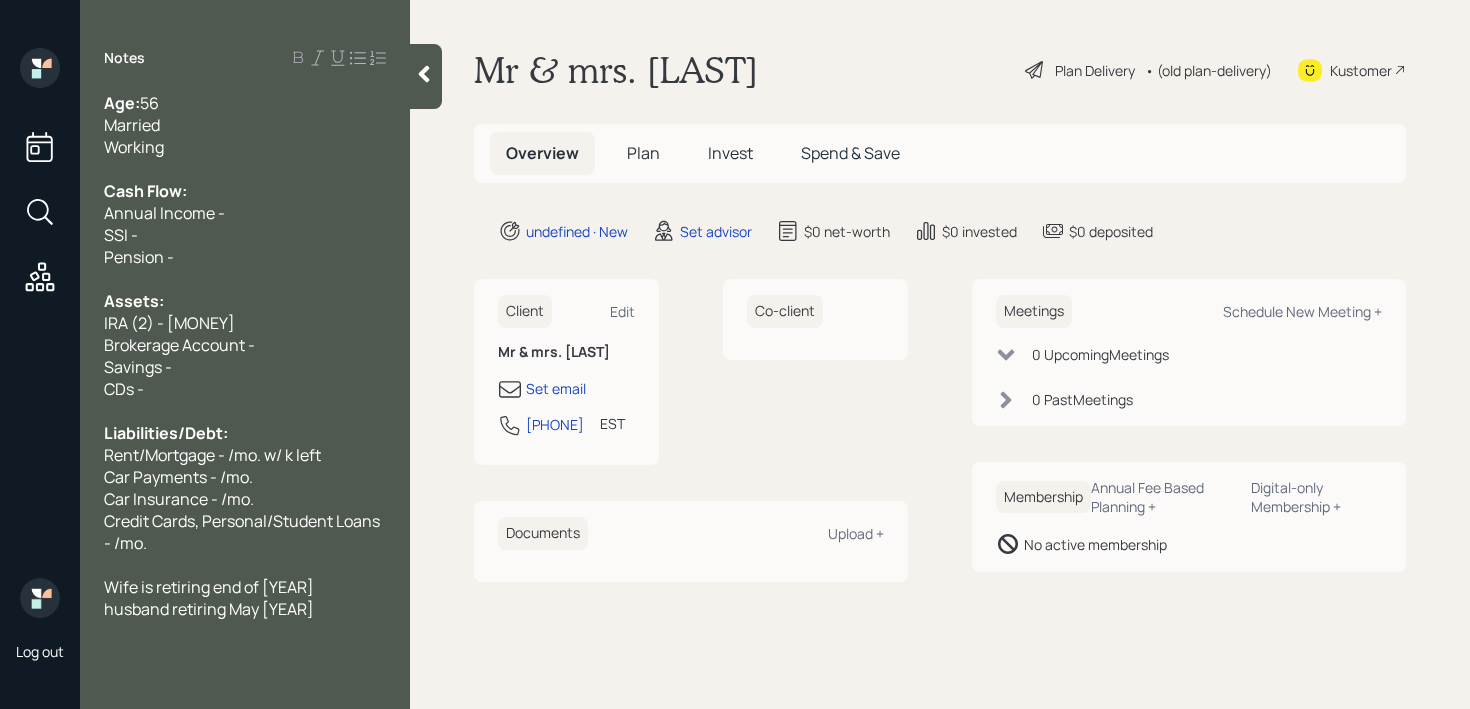 click on "Savings -" at bounding box center (245, 367) 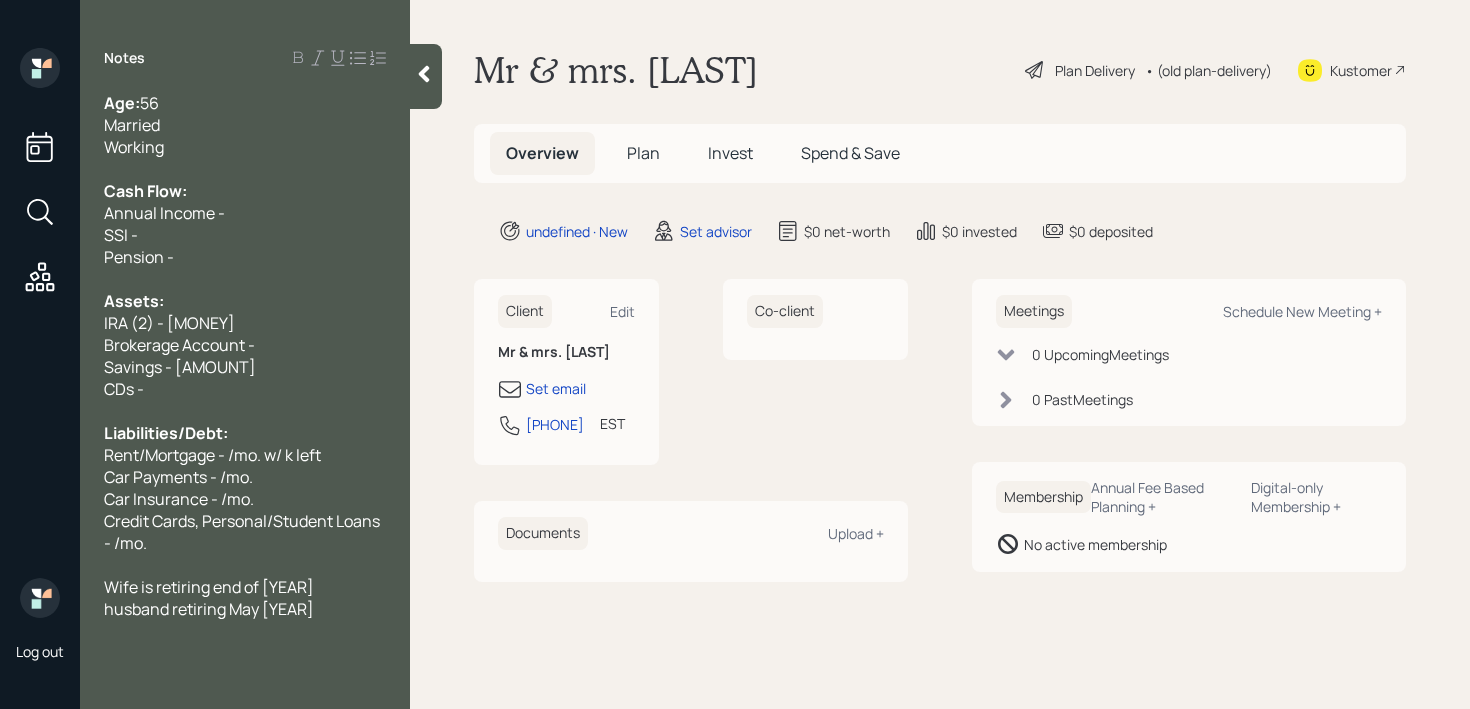 click on "Brokerage Account -" at bounding box center [245, 345] 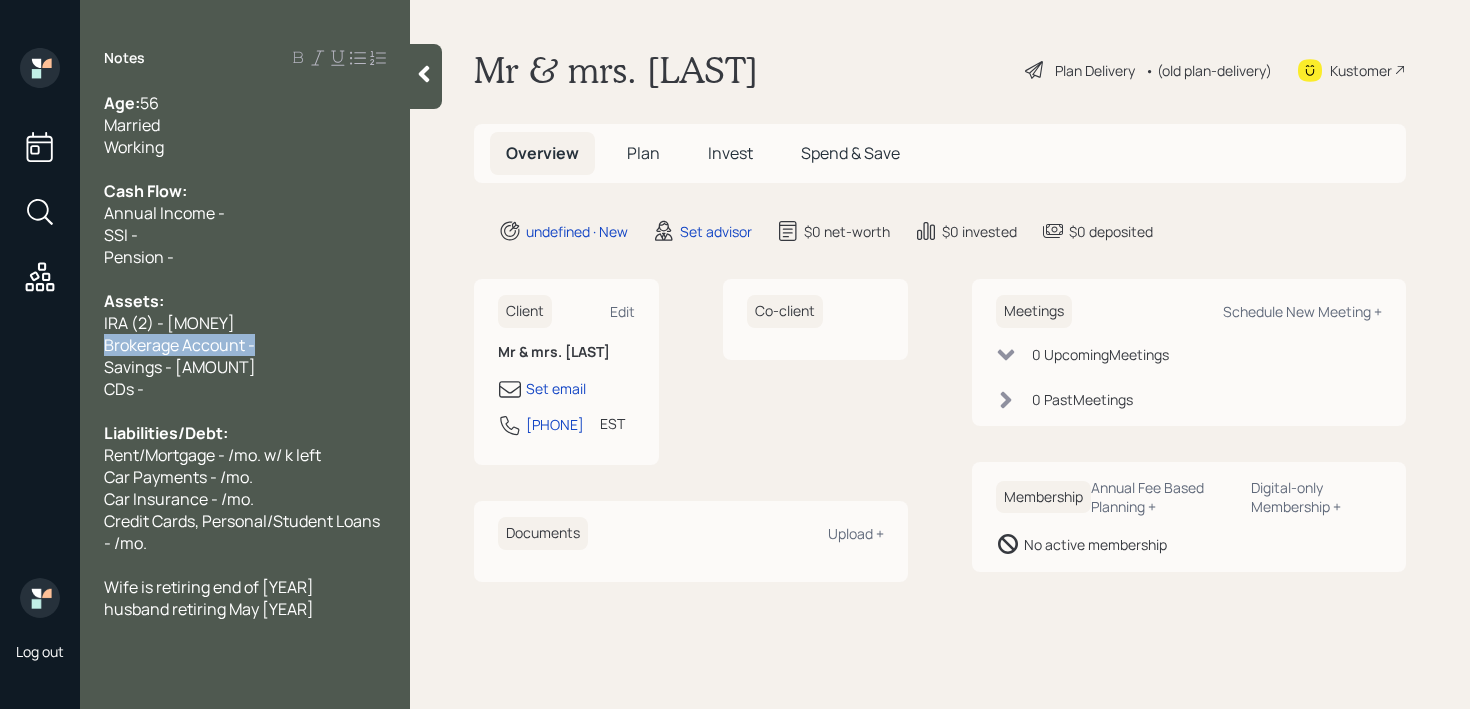 drag, startPoint x: 326, startPoint y: 349, endPoint x: 77, endPoint y: 354, distance: 249.0502 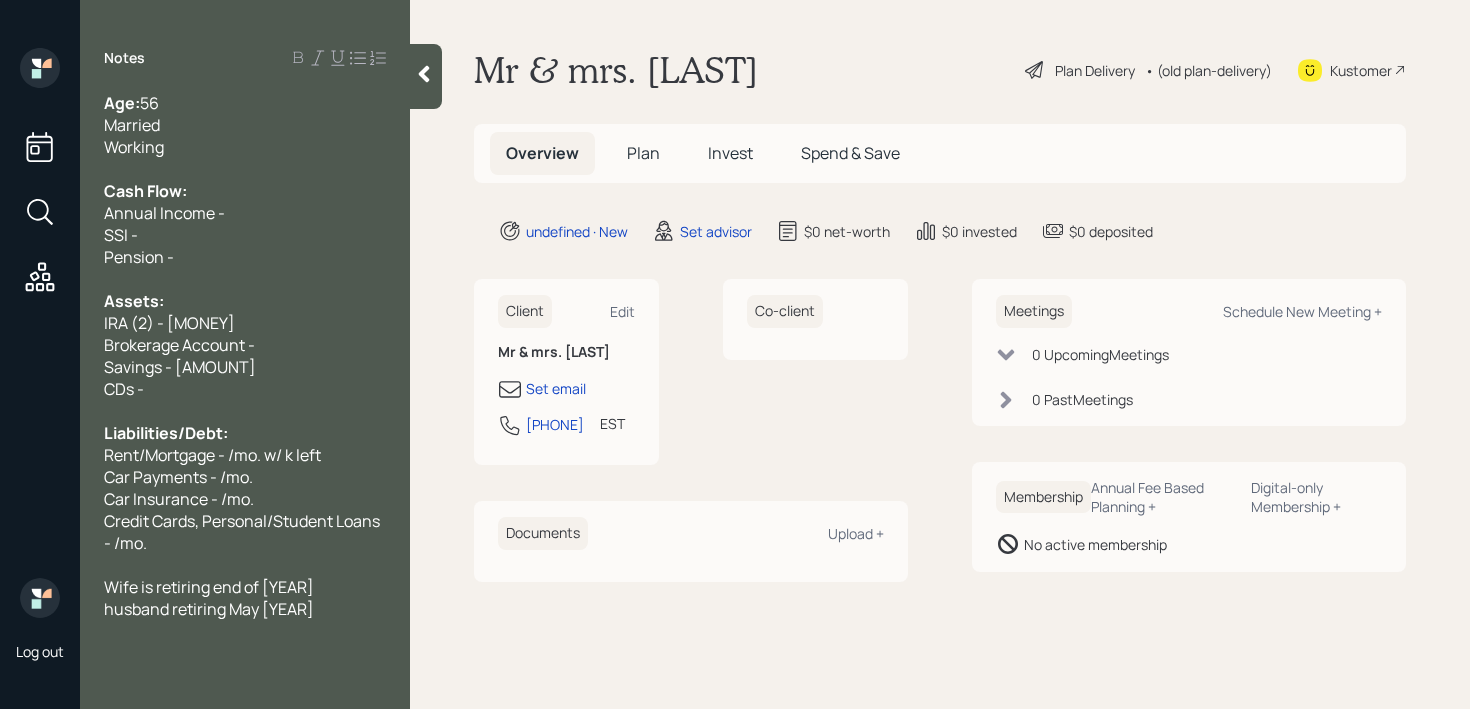 click on "Assets:" at bounding box center (245, 301) 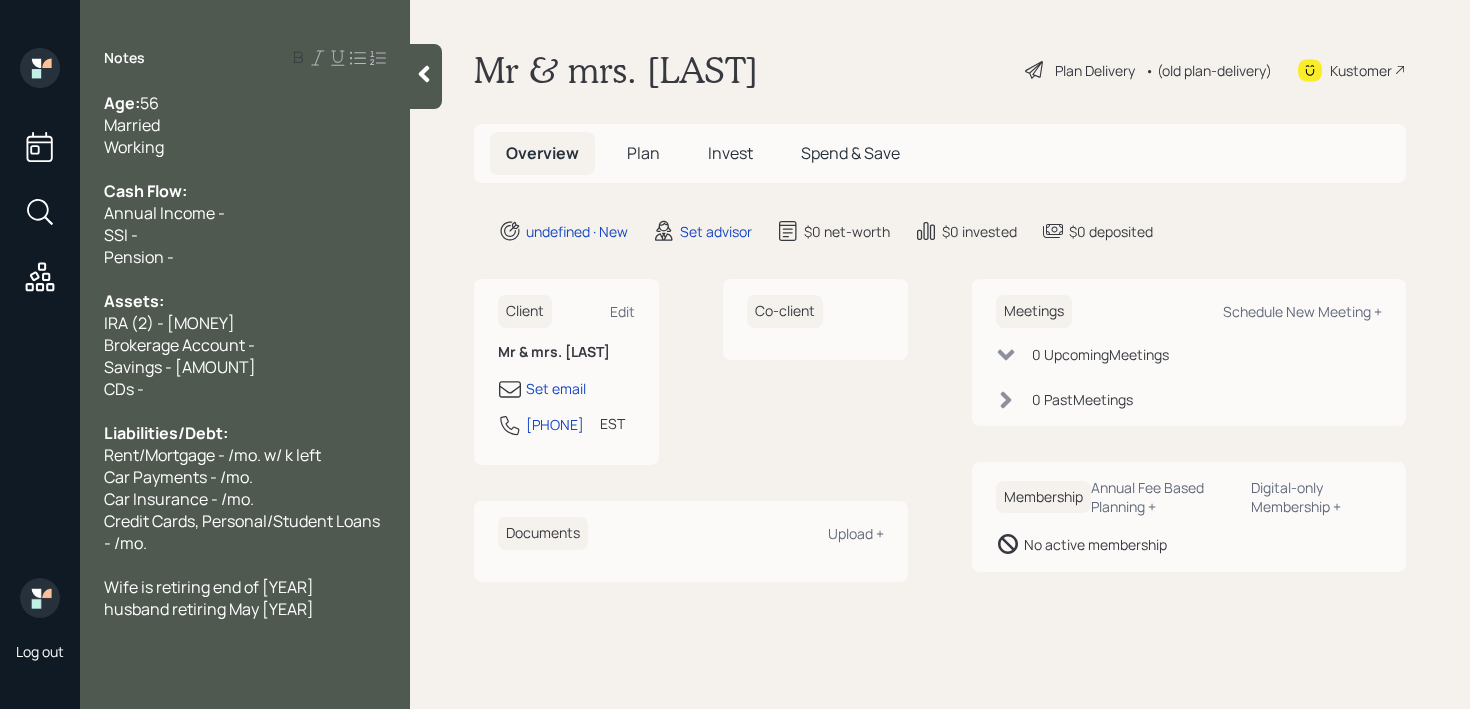 click on "IRA (2) - [MONEY]" at bounding box center (245, 323) 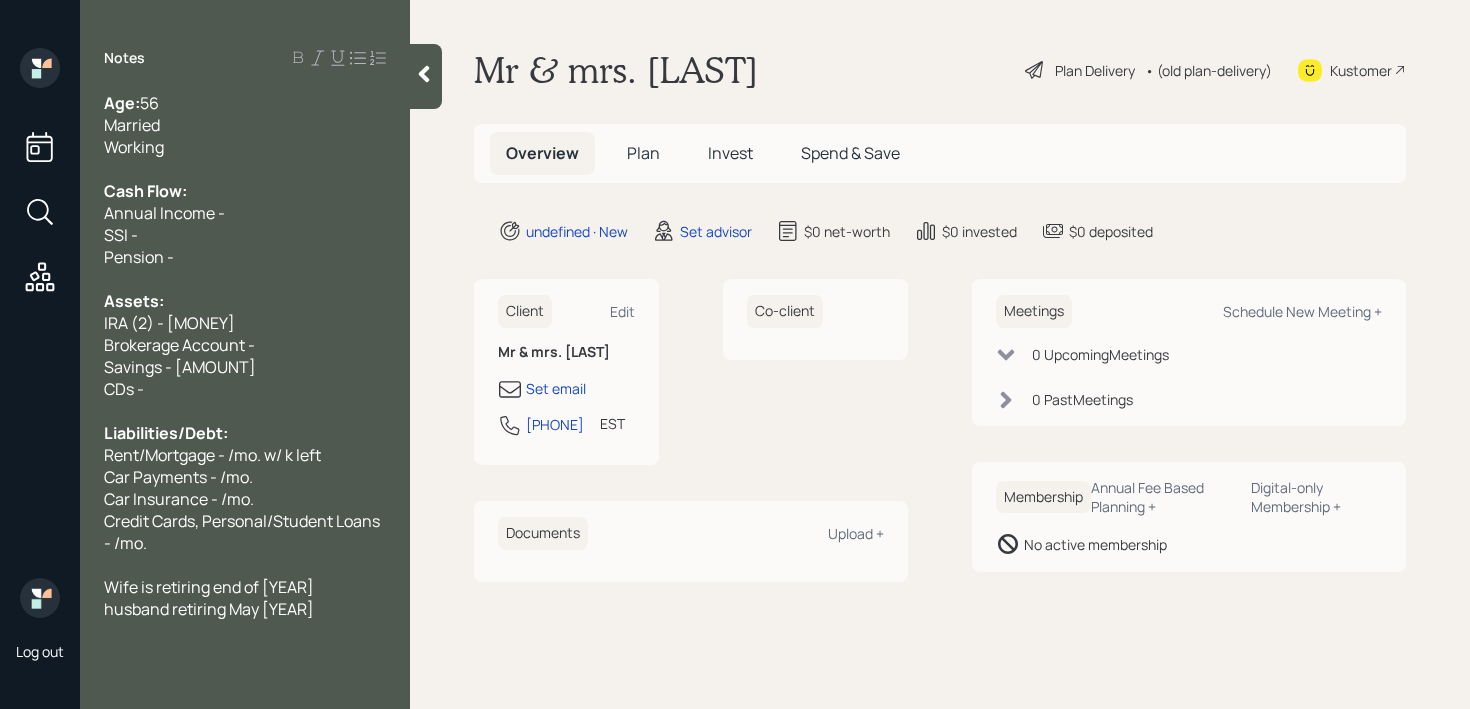 click on "Brokerage Account -" at bounding box center [245, 345] 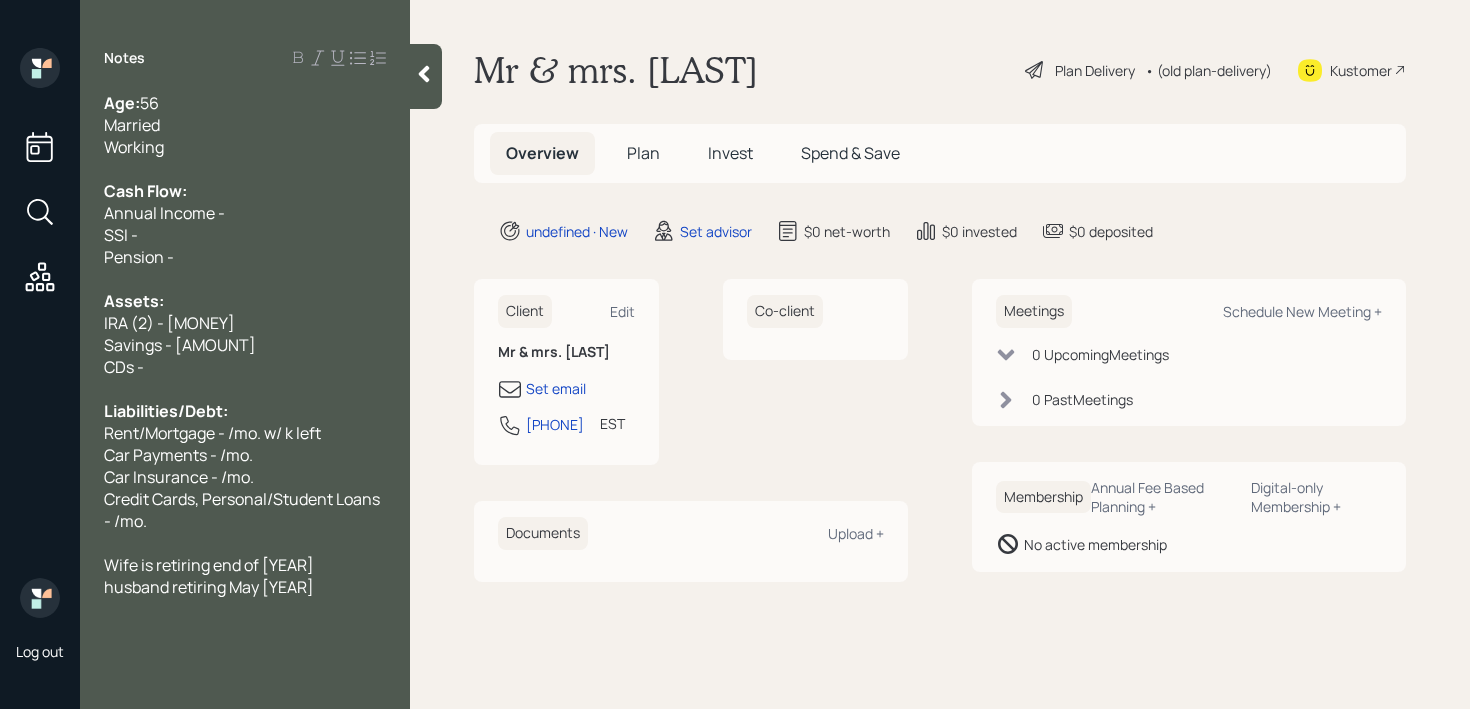 click at bounding box center (245, 389) 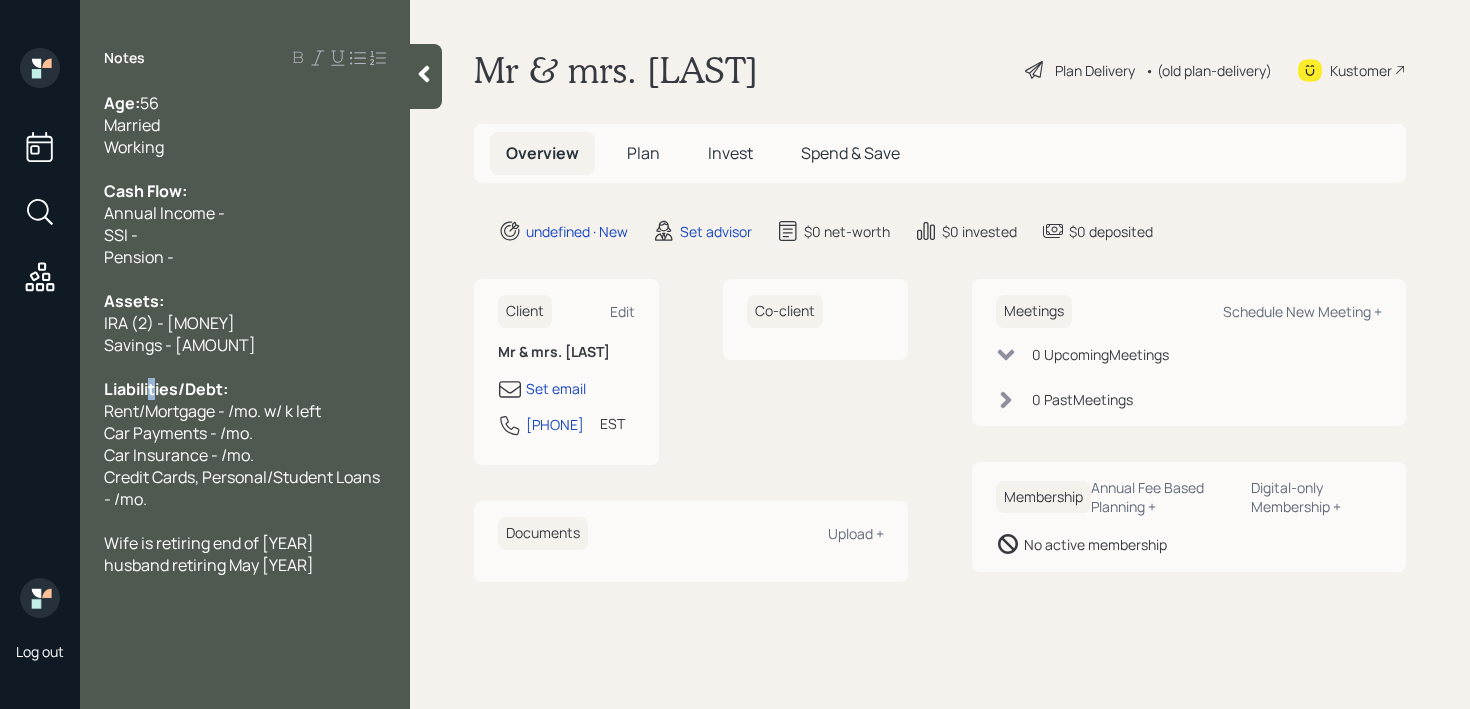 click on "Liabilities/Debt:" at bounding box center [166, 389] 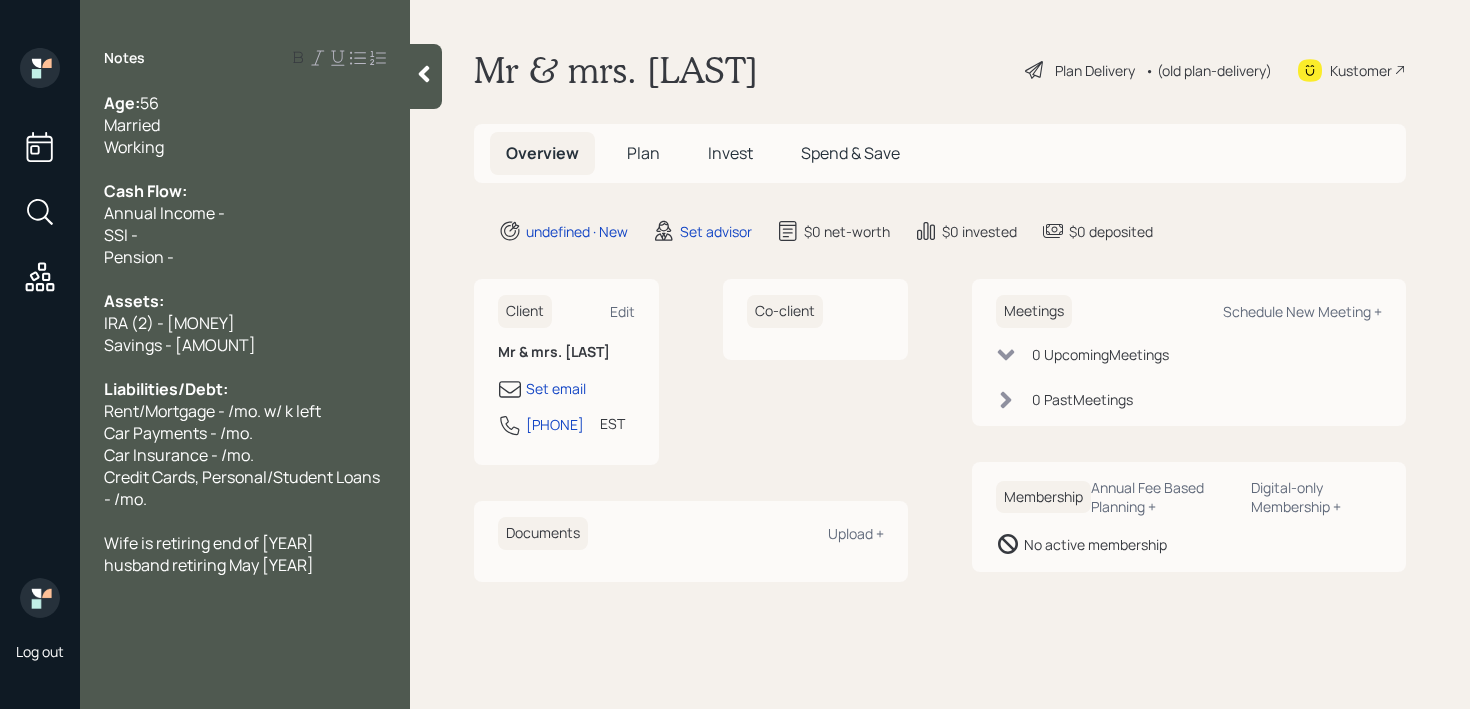 click on "Assets:" at bounding box center [245, 301] 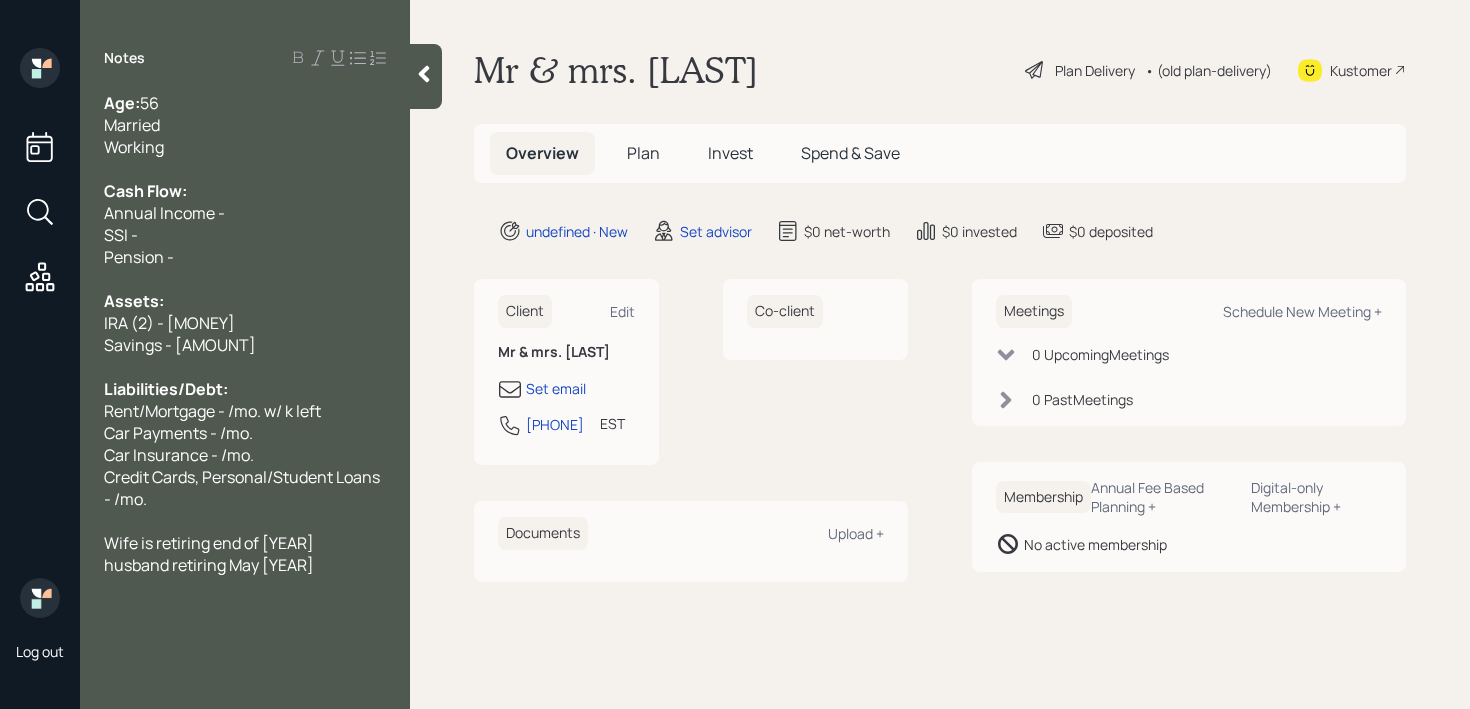 click on "SSI -" at bounding box center [245, 235] 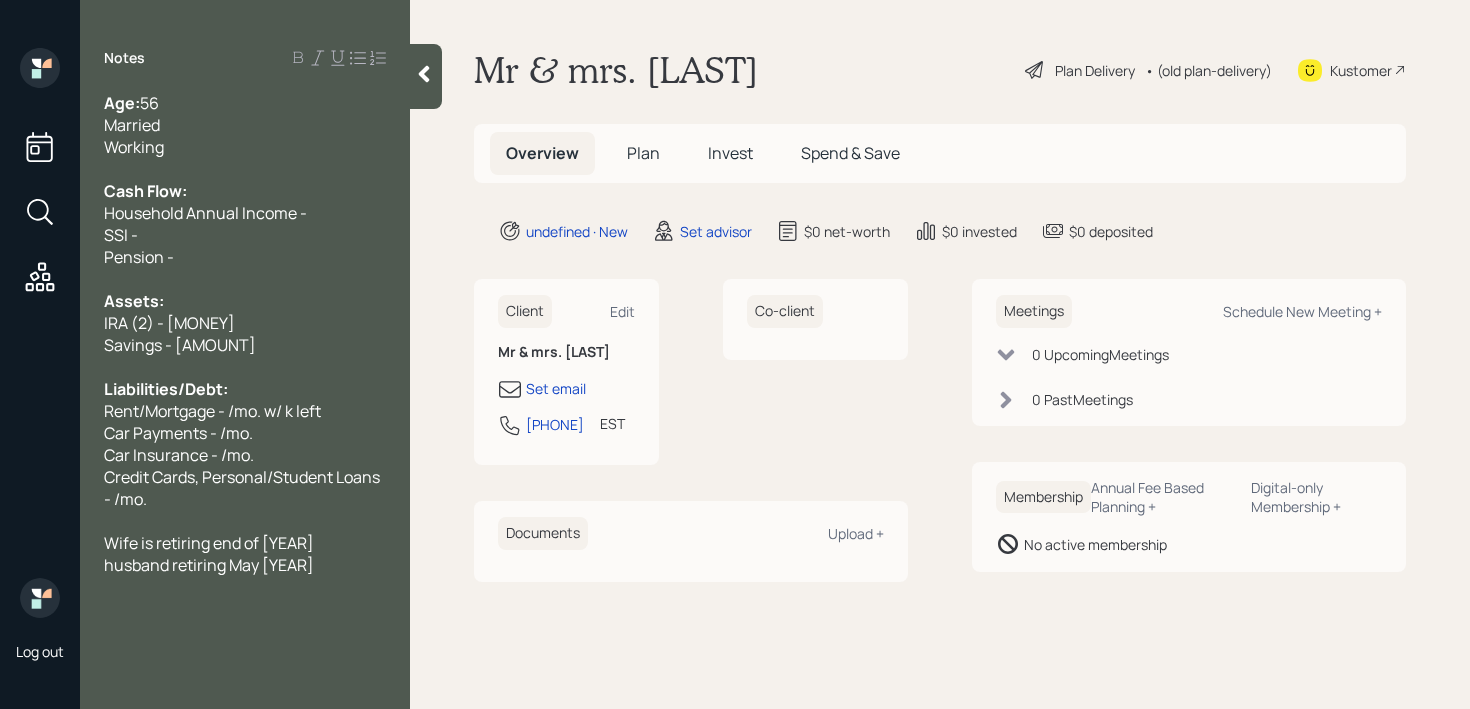 click on "Household Annual Income -" at bounding box center (245, 213) 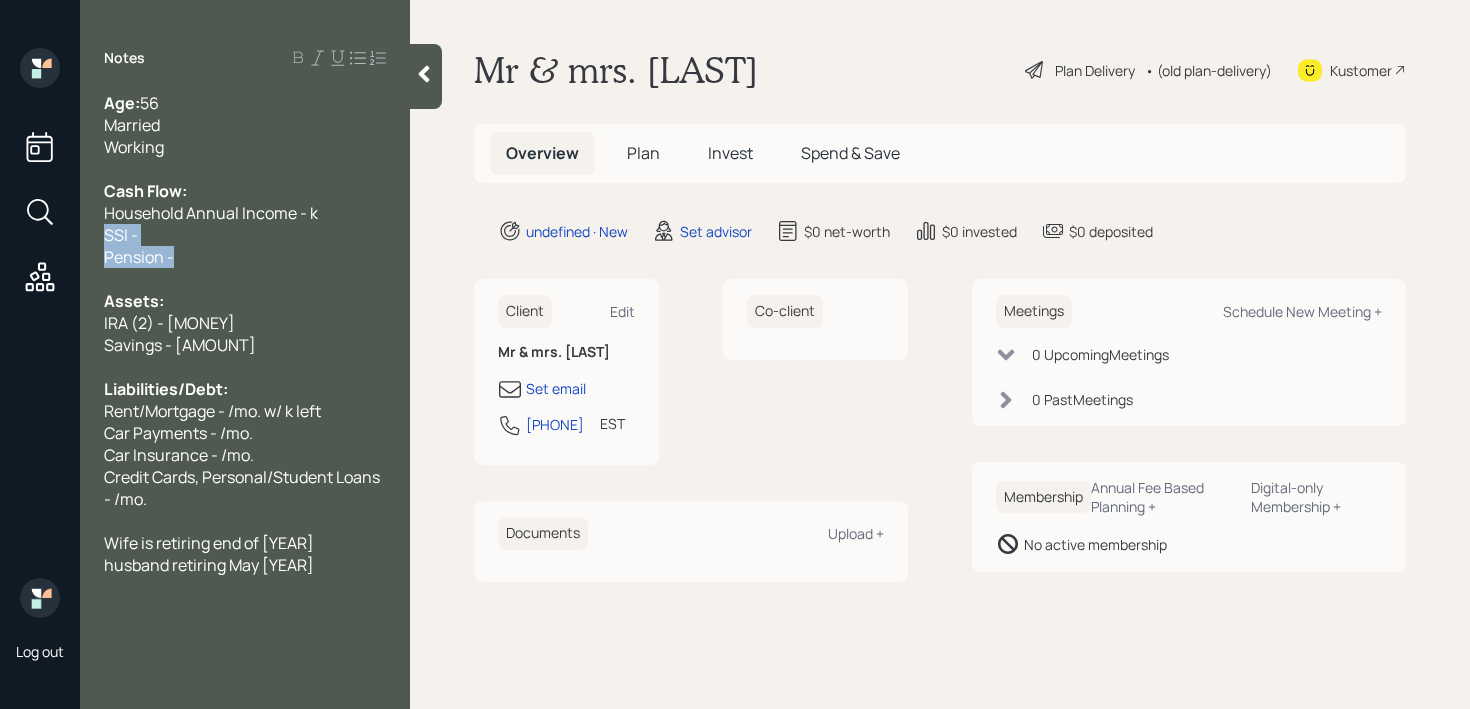 drag, startPoint x: 244, startPoint y: 277, endPoint x: 81, endPoint y: 238, distance: 167.60072 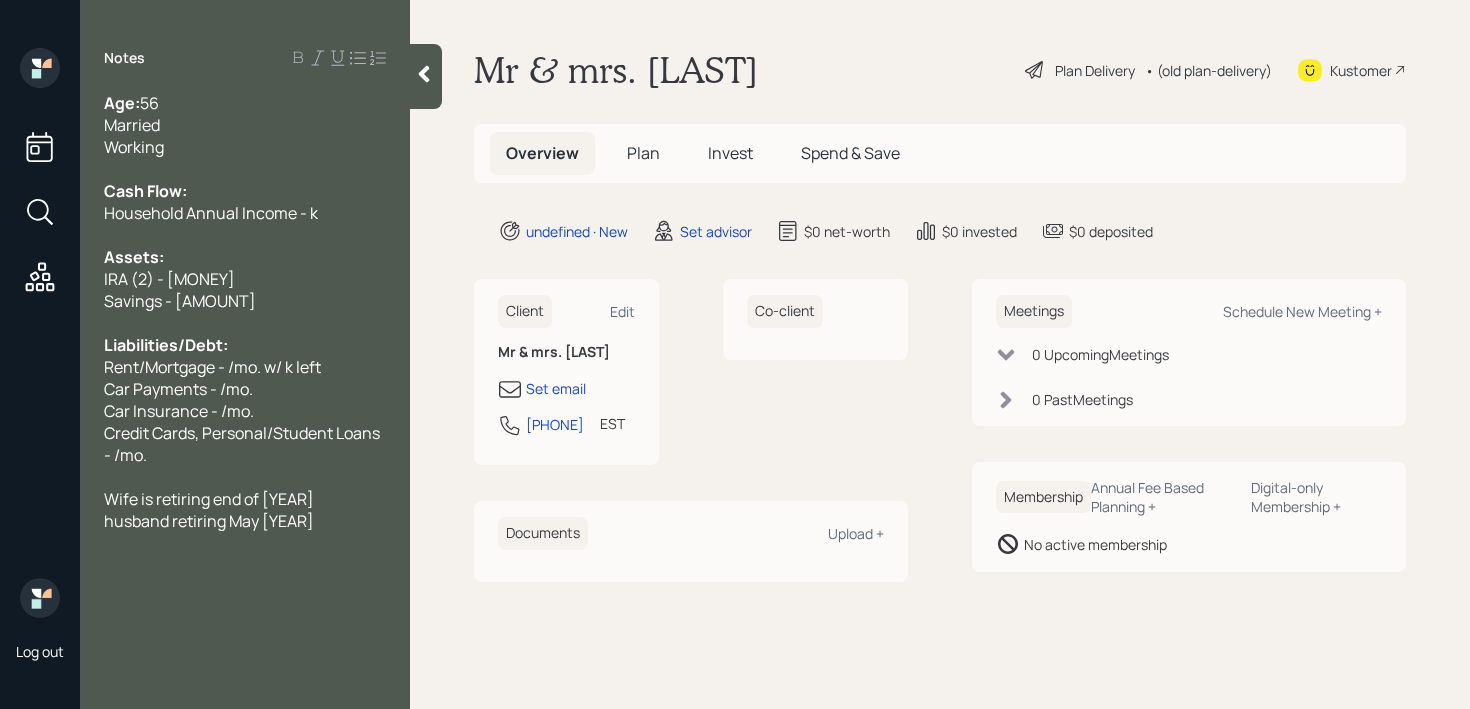click on "Household Annual Income - k" at bounding box center (211, 213) 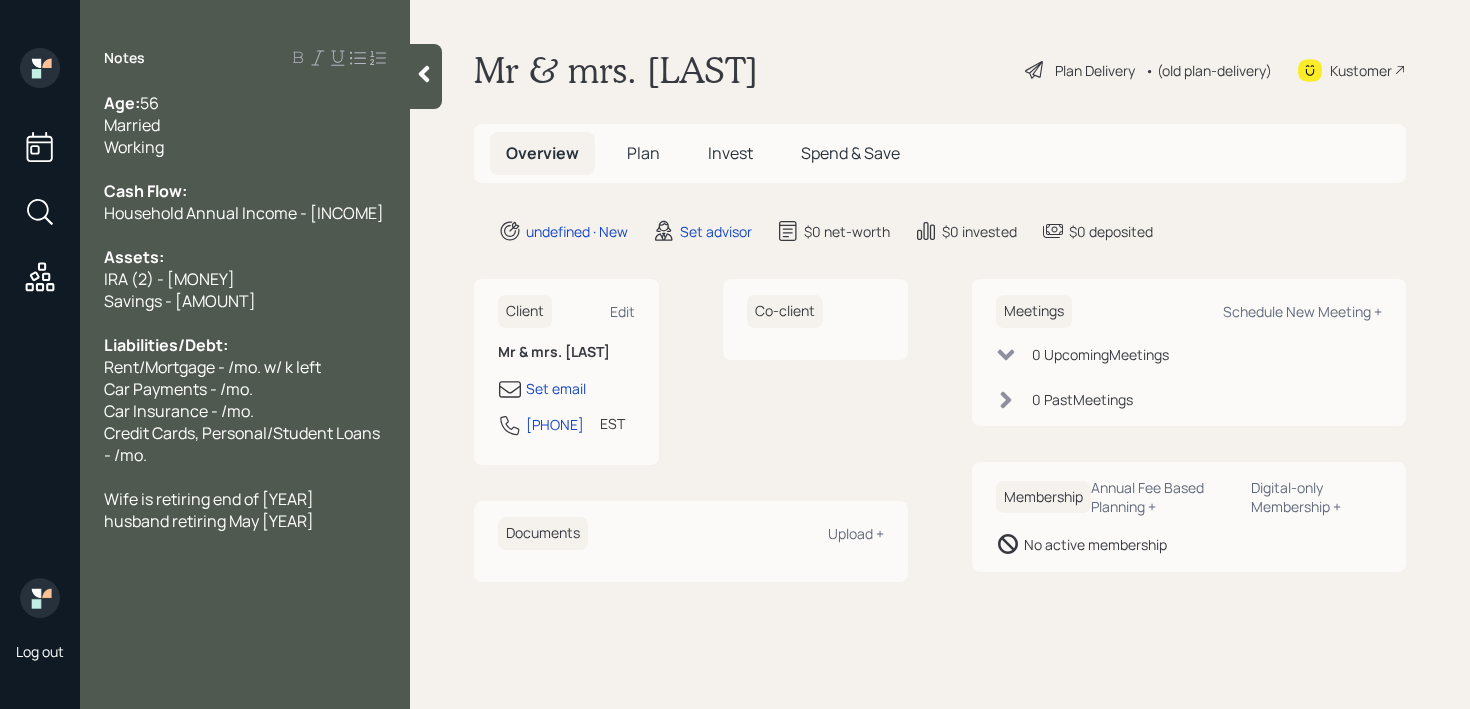 click on "Savings - [AMOUNT]" at bounding box center [245, 301] 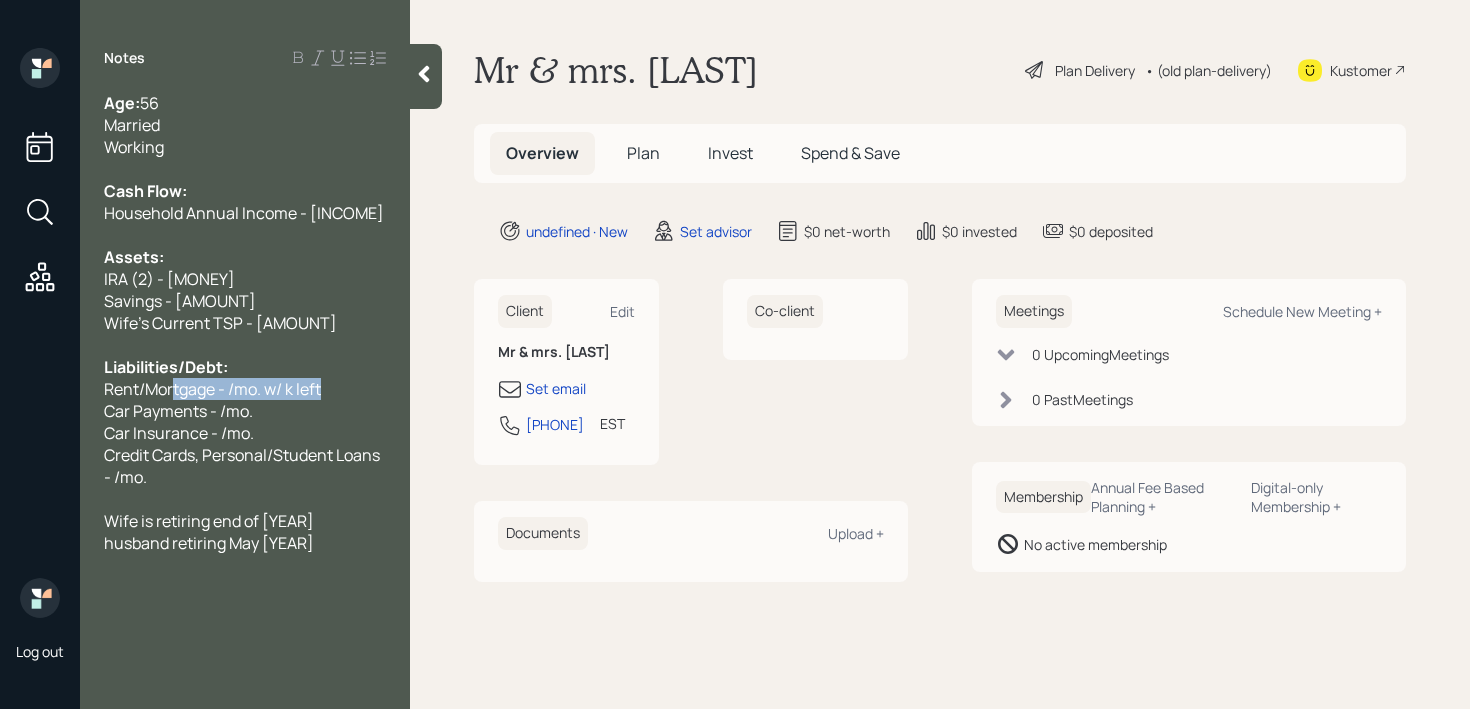 drag, startPoint x: 338, startPoint y: 383, endPoint x: 0, endPoint y: 383, distance: 338 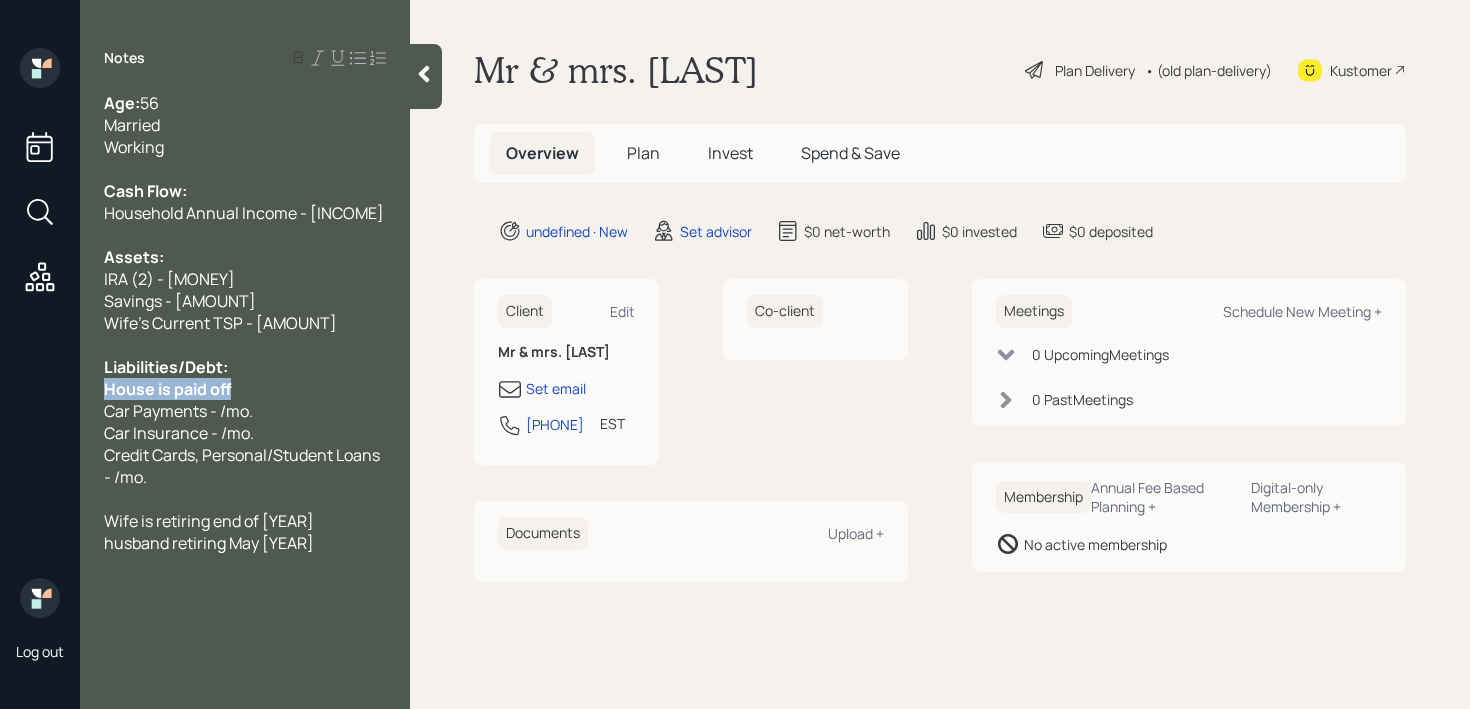drag, startPoint x: 222, startPoint y: 387, endPoint x: 0, endPoint y: 385, distance: 222.009 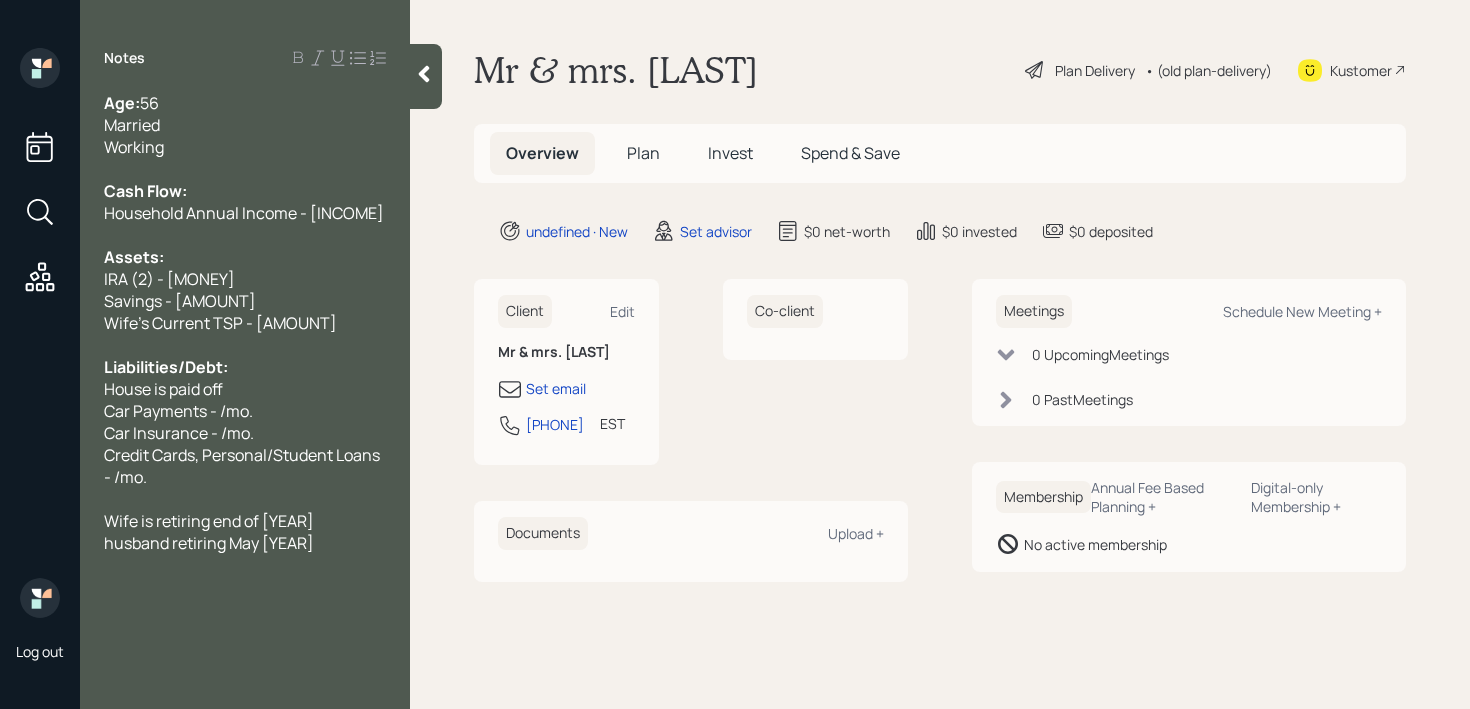 click on "Car Payments - /mo." at bounding box center [245, 411] 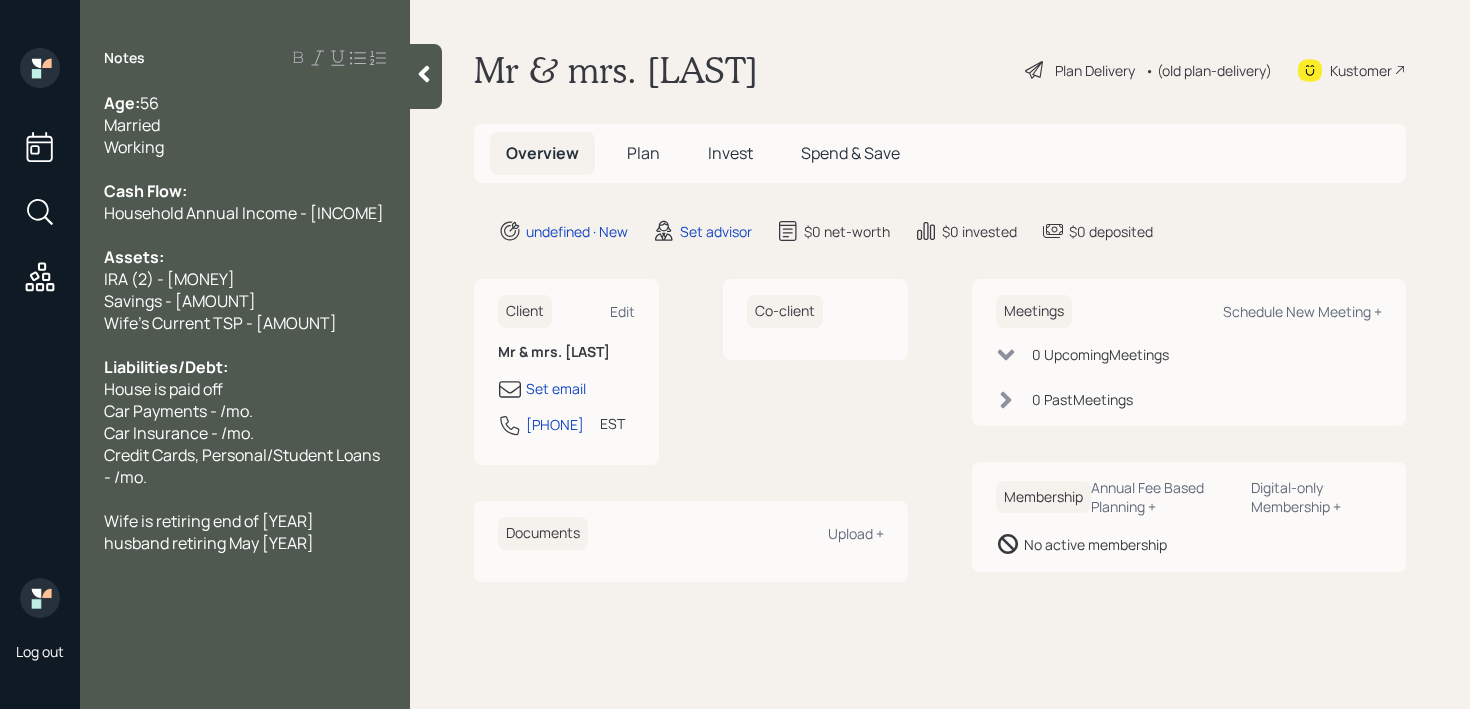 click on "House is paid off" at bounding box center (245, 389) 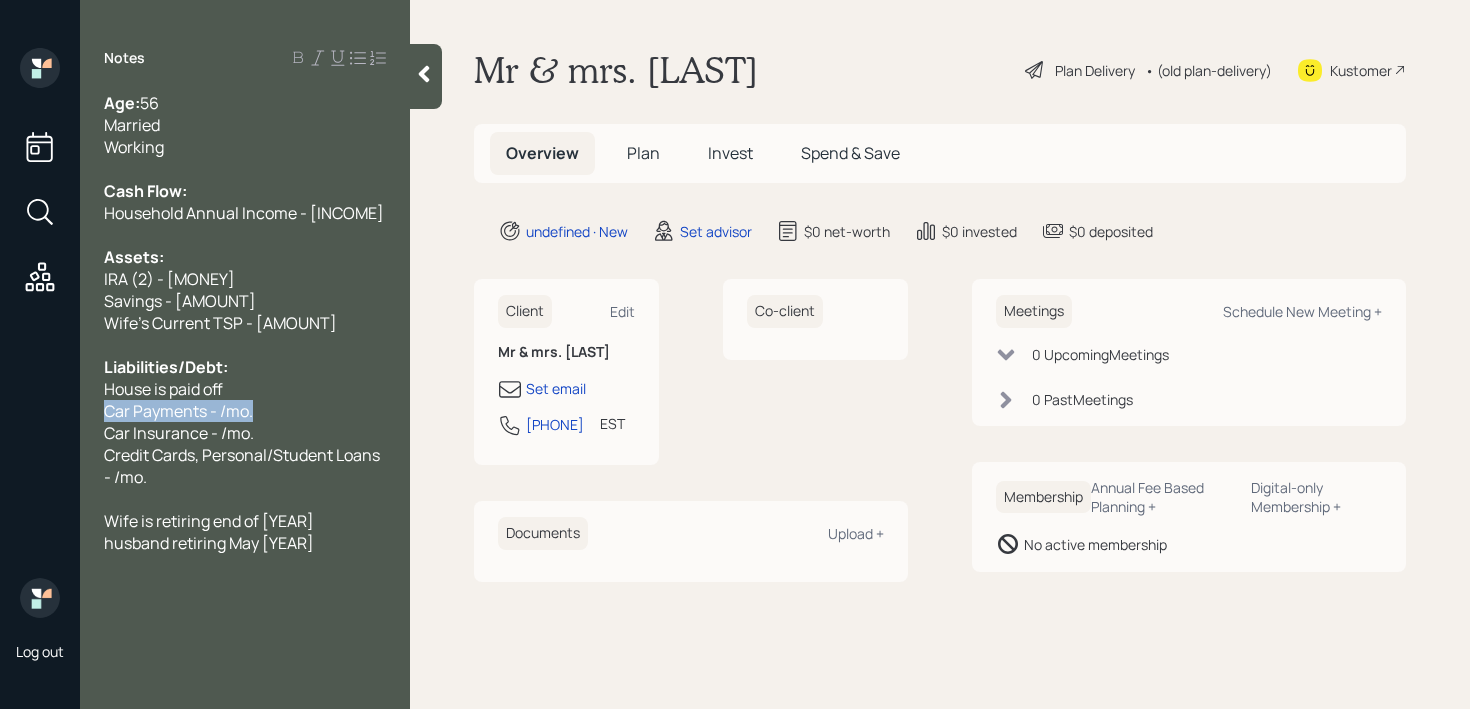drag, startPoint x: 277, startPoint y: 402, endPoint x: 10, endPoint y: 402, distance: 267 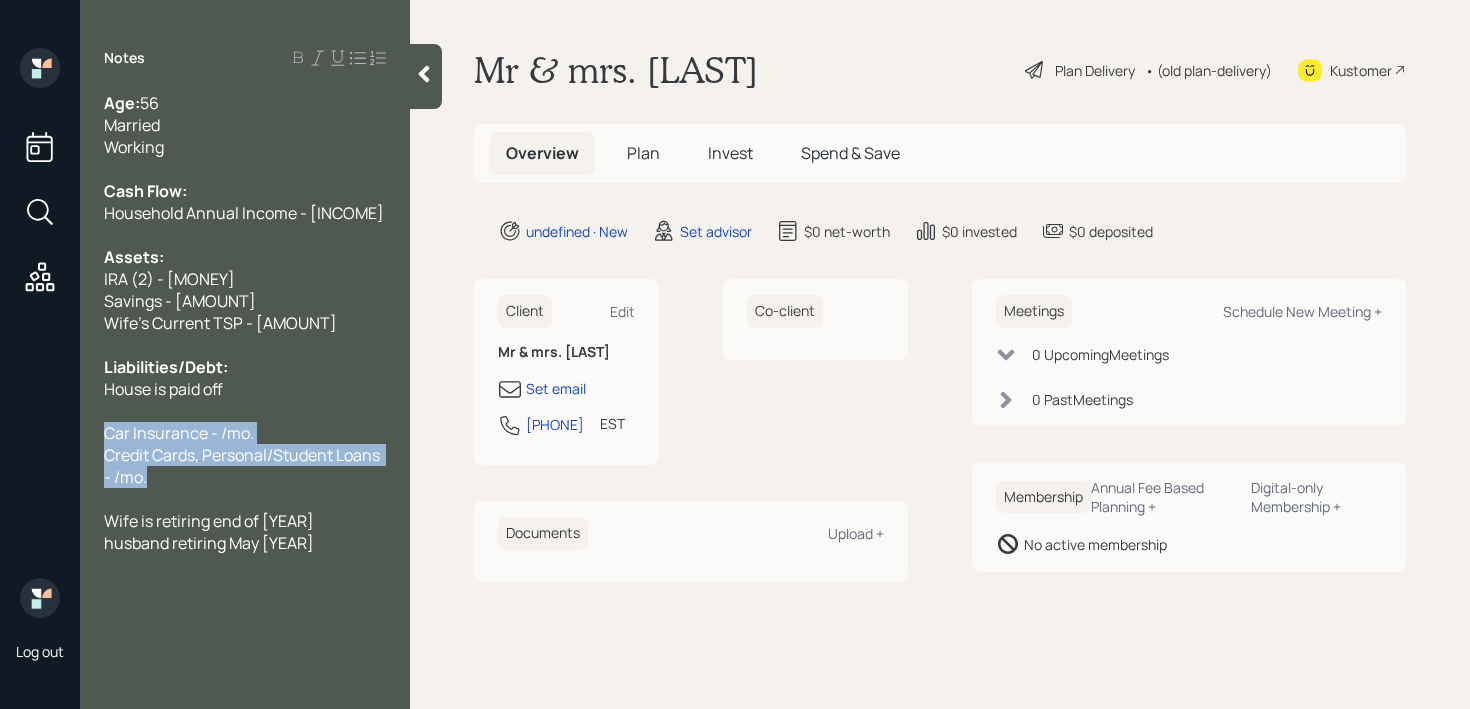 drag, startPoint x: 149, startPoint y: 470, endPoint x: 96, endPoint y: 438, distance: 61.91123 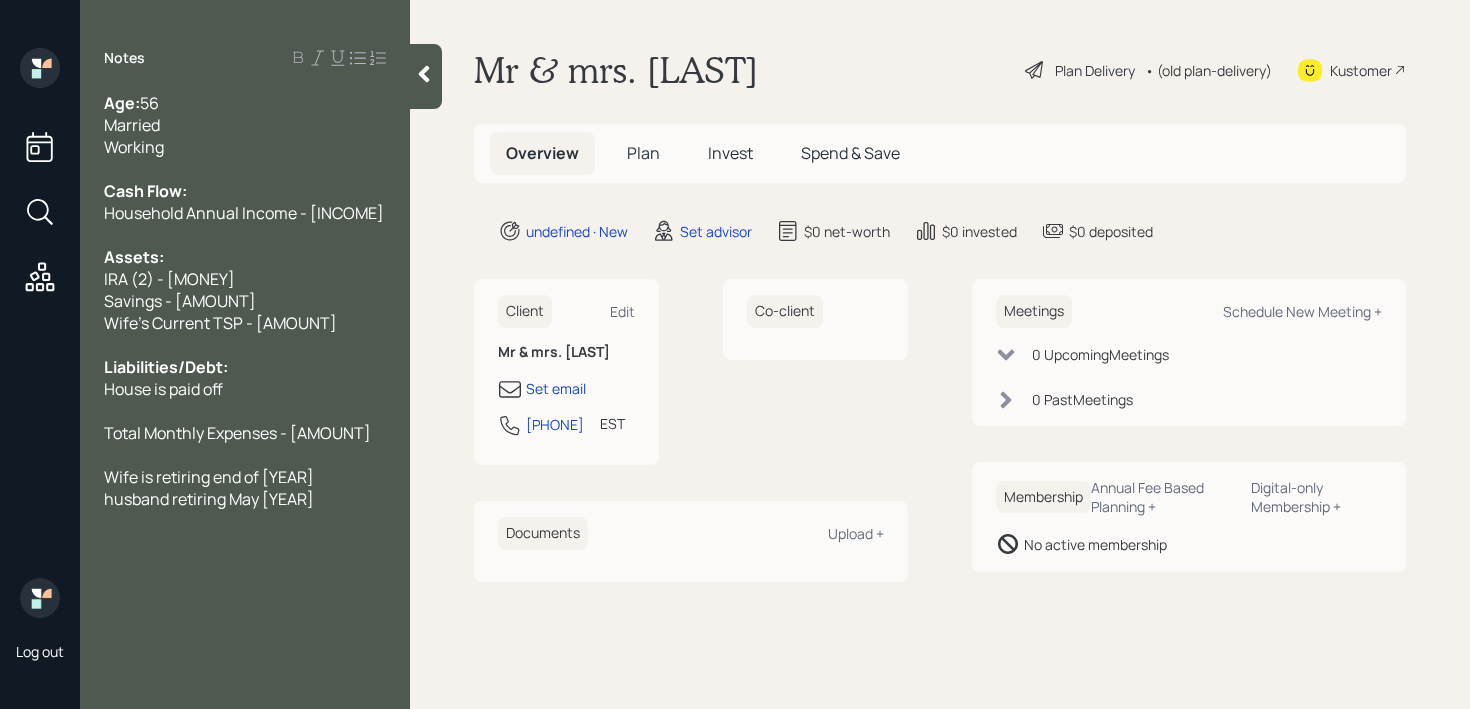 click at bounding box center (245, 455) 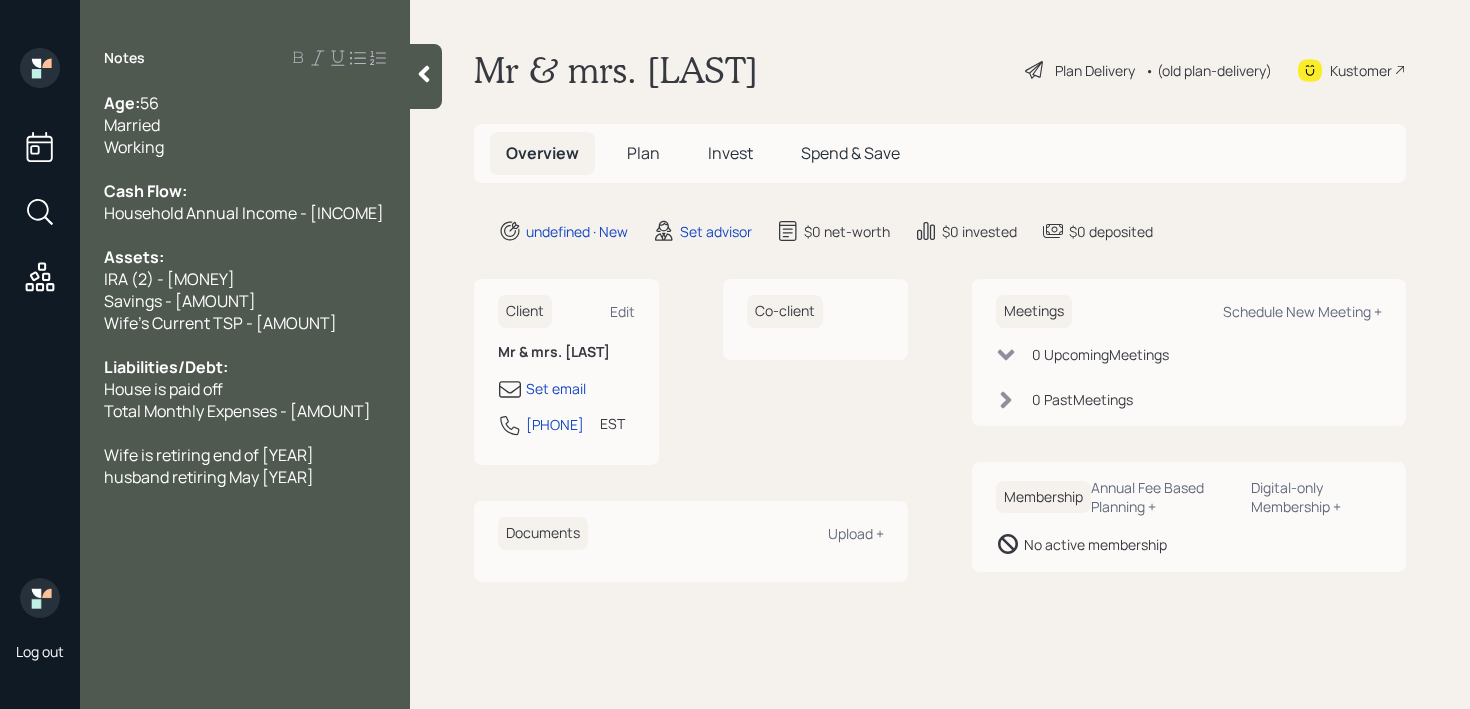 click on "Notes Age: [AGE] Married Working Cash Flow: Household Annual Income - [AMOUNT] Assets: IRA (2) - [AMOUNT] Savings - [AMOUNT] Wife's Current TSP - [AMOUNT] Liabilities/Debt: House is paid off Total Monthly Expenses - [AMOUNT] Wife is retiring end of 2026 husband retiring May 2029" at bounding box center (245, 366) 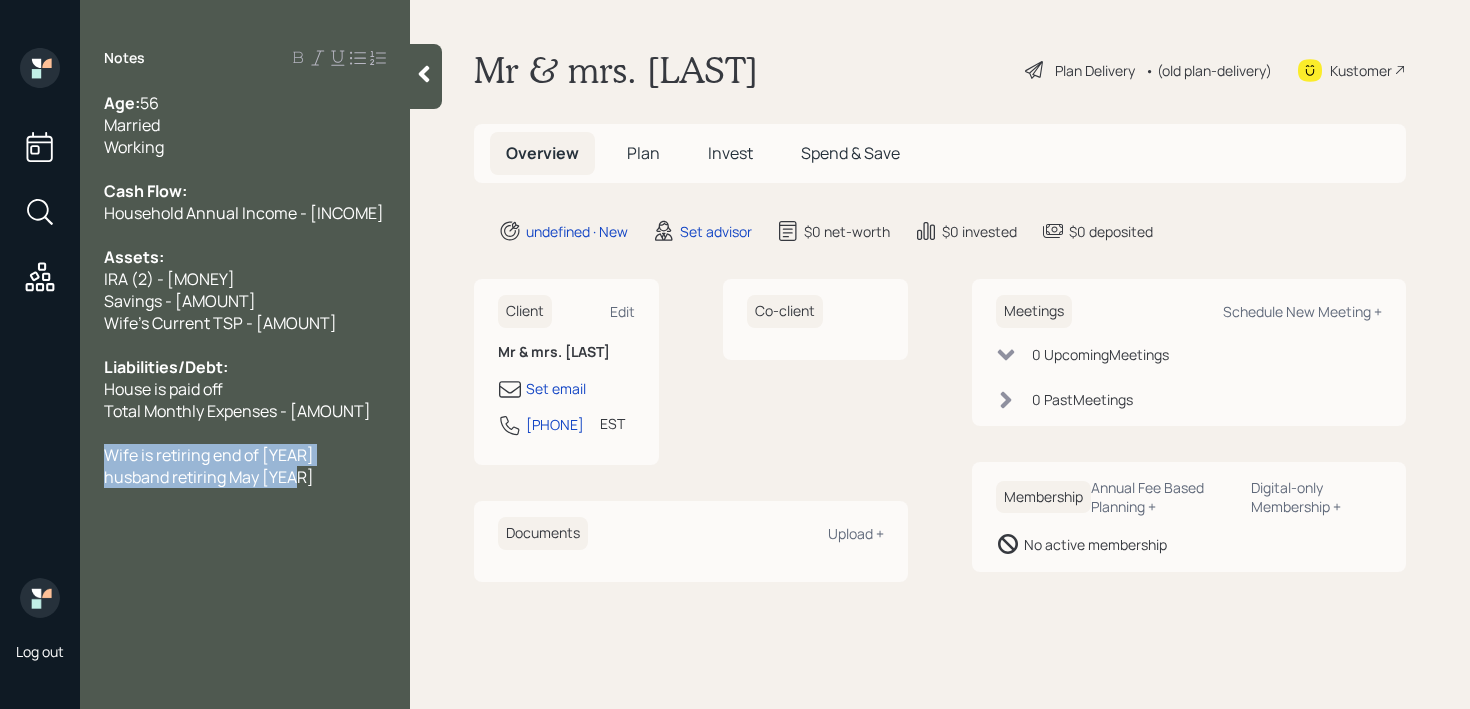 drag, startPoint x: 311, startPoint y: 476, endPoint x: 97, endPoint y: 445, distance: 216.23367 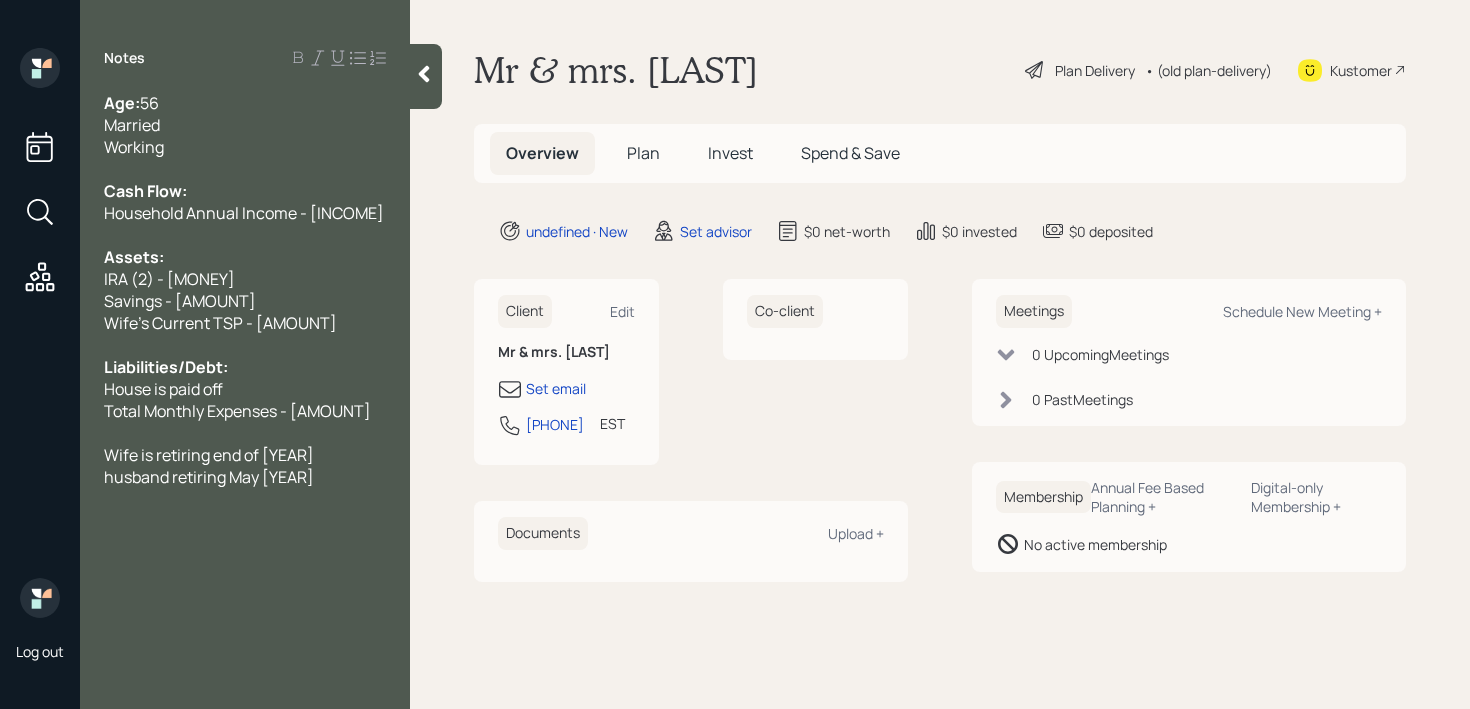click at bounding box center [245, 169] 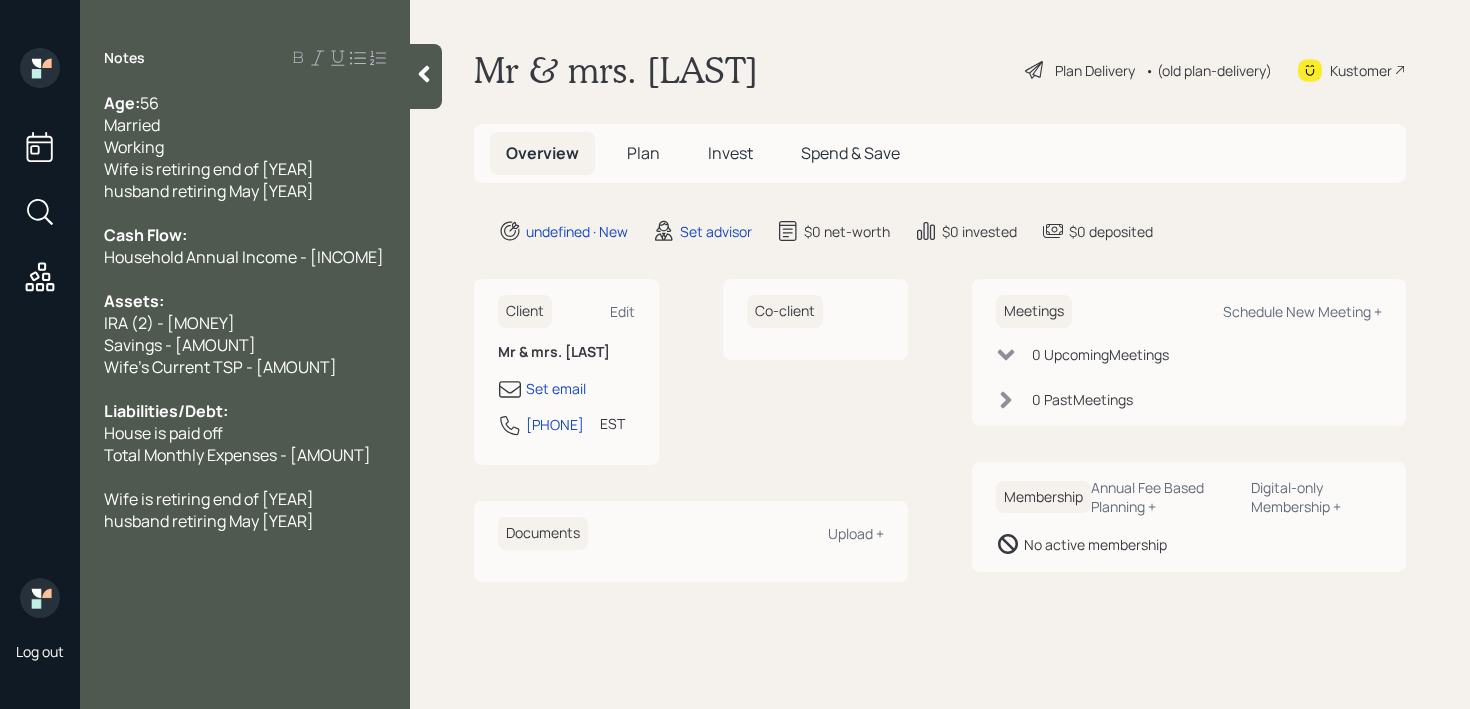 click on "husband retiring May [YEAR]" at bounding box center (209, 521) 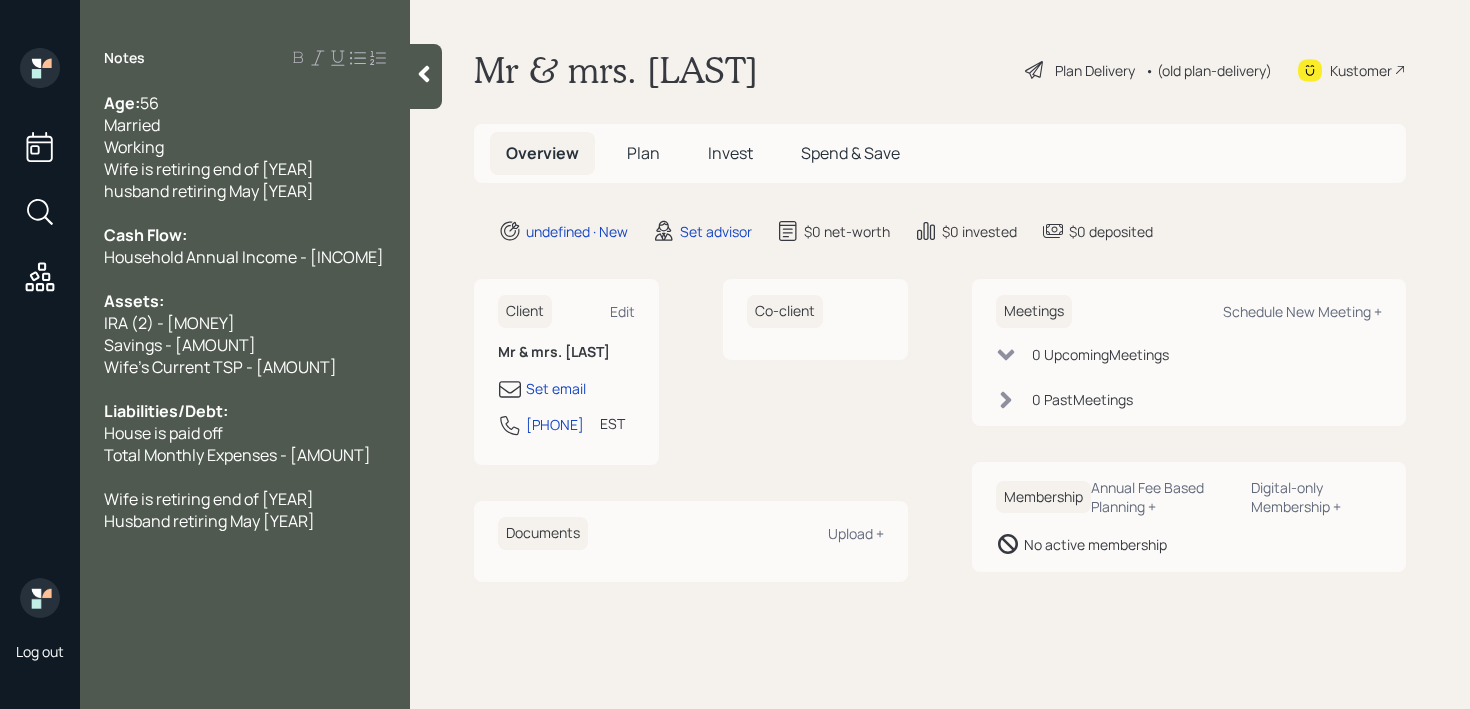 click on "Notes Age:  [AGE] Married Working Wife is retiring end of [YEAR] husband retiring May [YEAR] Cash Flow: Household Annual Income - [INCOME] Assets: IRA (2) - [AMOUNT] Savings - [AMOUNT] Wife's Current TSP - [AMOUNT] Liabilities/Debt: House is paid off Total Monthly Expenses - [AMOUNT] Wife is retiring end of [YEAR] Husband retiring May [YEAR]" at bounding box center (245, 366) 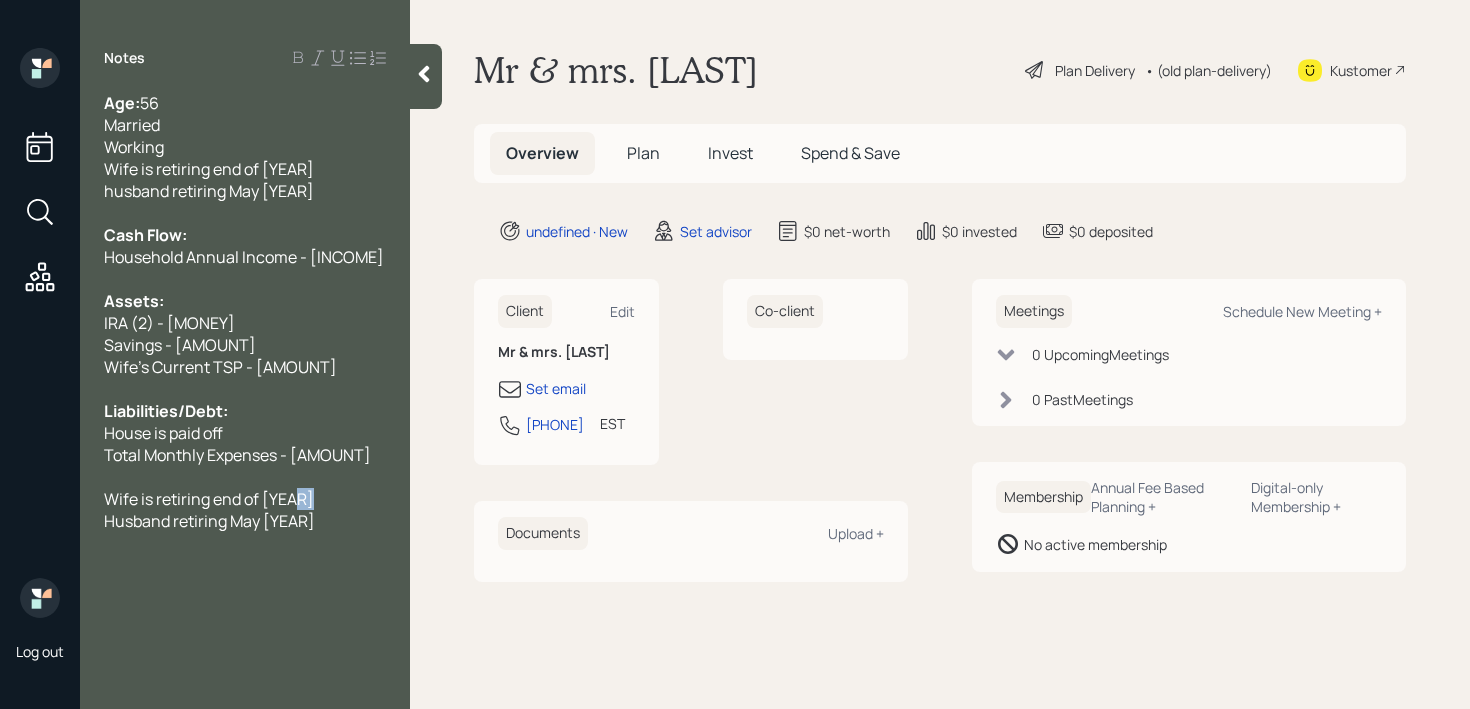 click on "Wife is retiring end of [YEAR]" at bounding box center (245, 499) 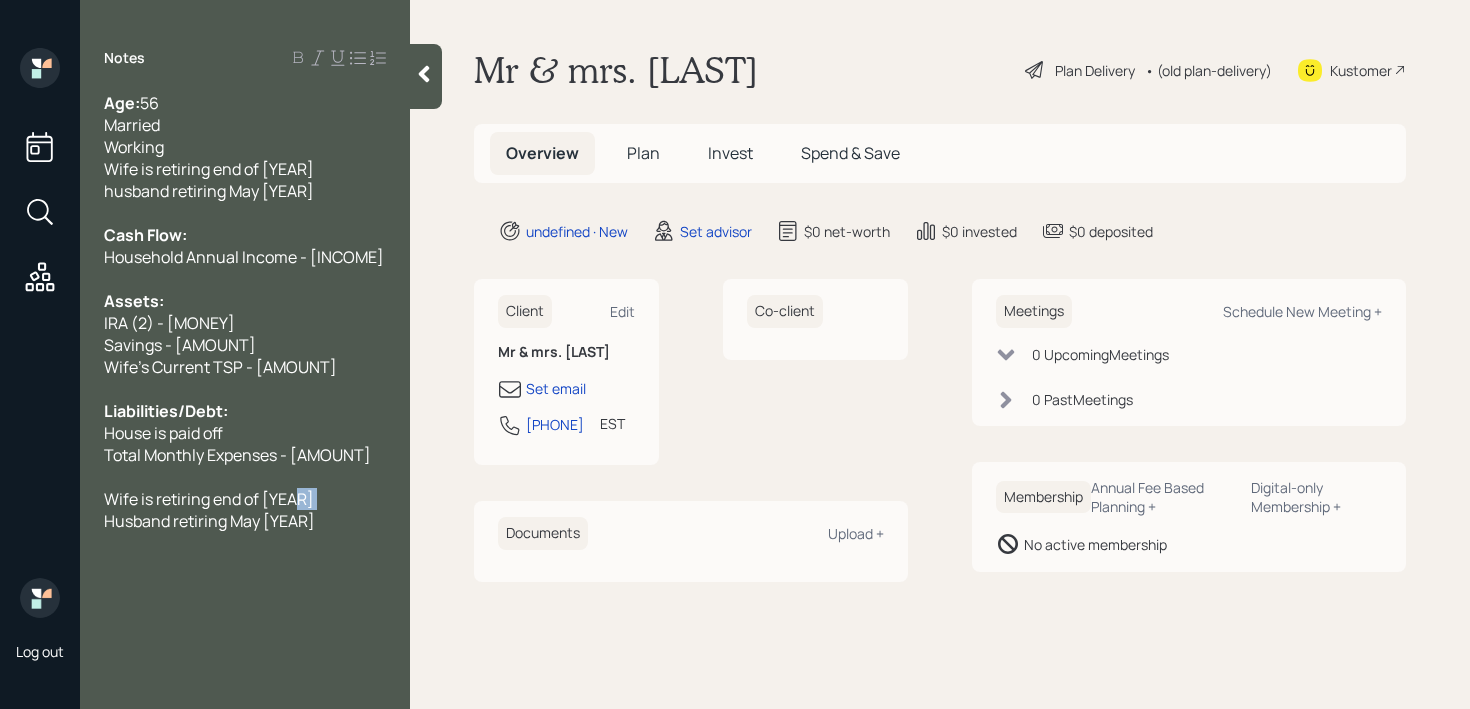 click on "Husband retiring May [YEAR]" at bounding box center (245, 521) 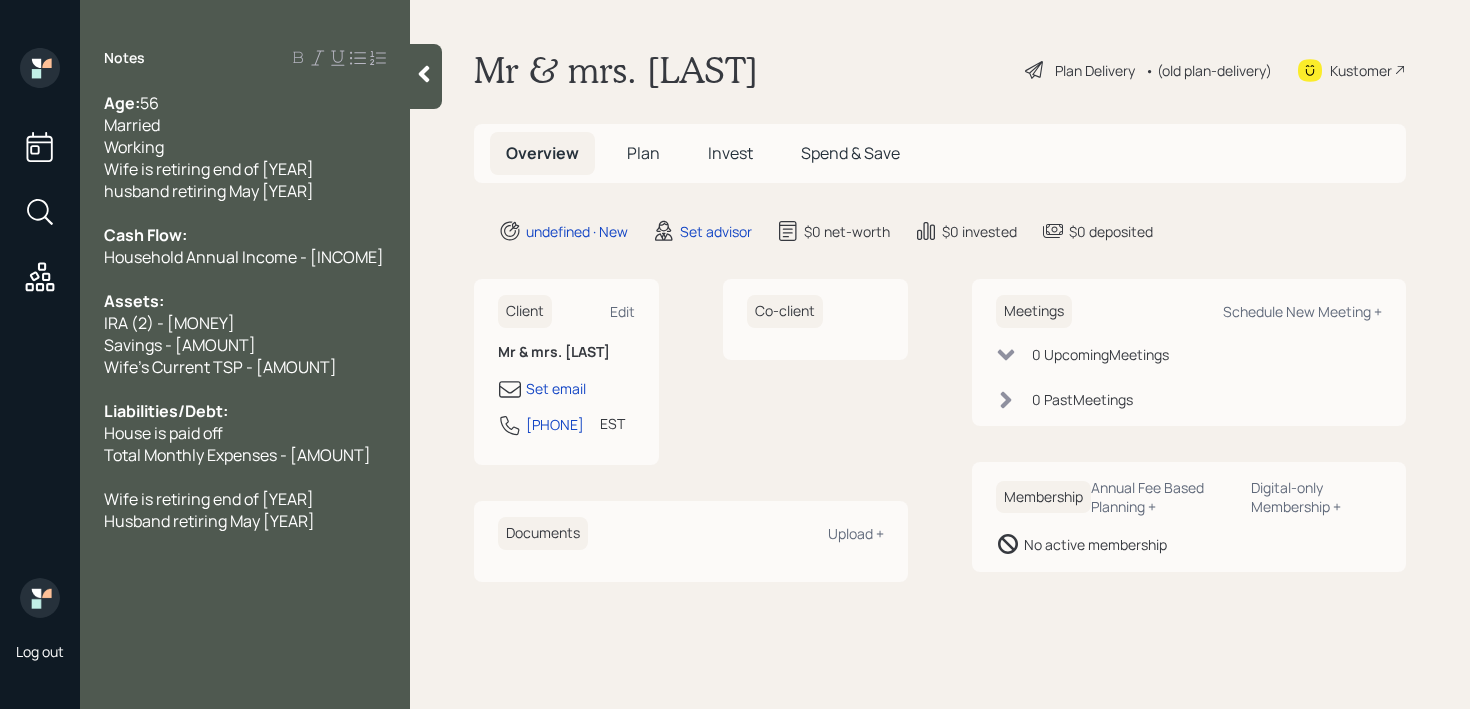 click on "Notes Age:  [AGE] Married Working Wife is retiring end of [YEAR] husband retiring May [YEAR] Cash Flow: Household Annual Income - [INCOME] Assets: IRA (2) - [AMOUNT] Savings - [AMOUNT] Wife's Current TSP - [AMOUNT] Liabilities/Debt: House is paid off Total Monthly Expenses - [AMOUNT] Wife is retiring end of [YEAR] Husband retiring May [YEAR]" at bounding box center (245, 366) 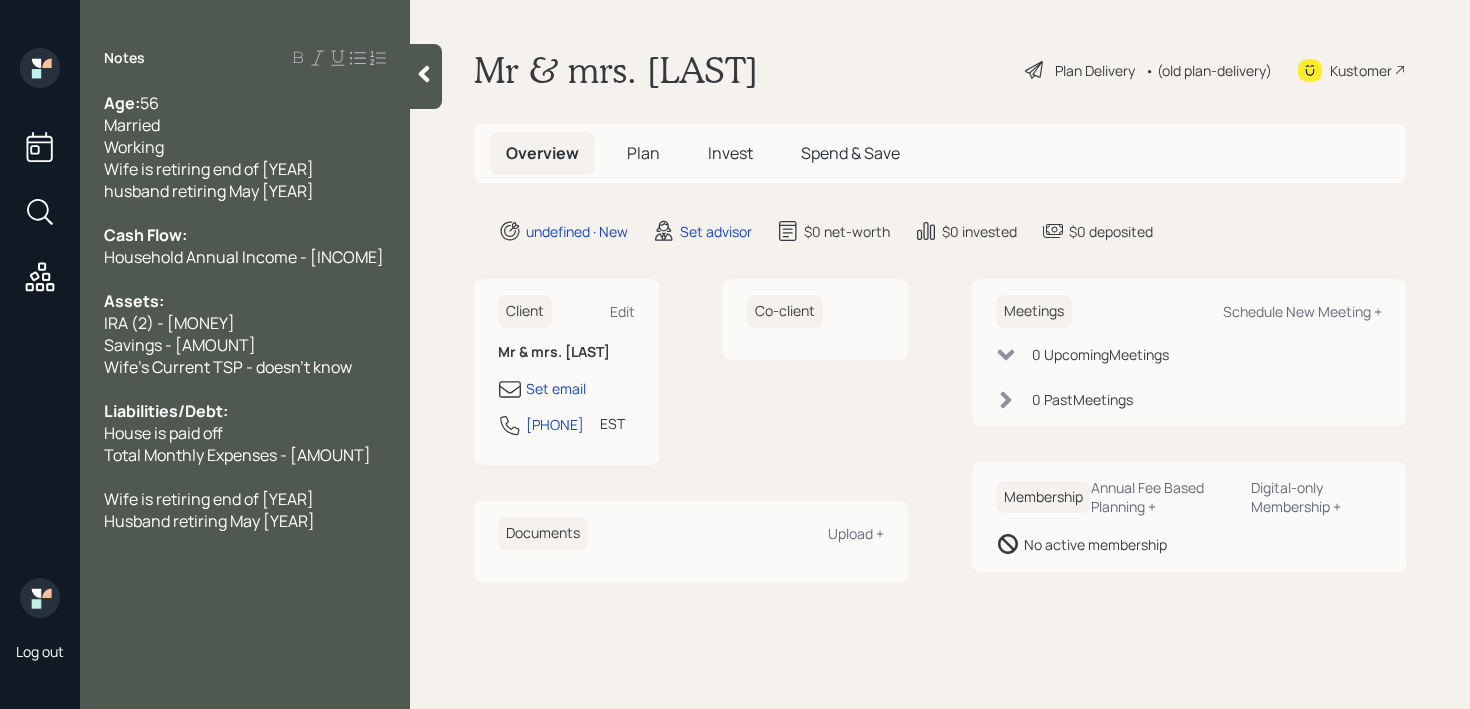 click on "Notes Age:  [AGE] Married Working Wife is retiring end of [YEAR] husband retiring [MONTH] [YEAR] Cash Flow: Household Annual Income - [INCOME] Assets: IRA (2) - [MONEY] Savings - [MONEY] Wife's Current TSP - doesn't know Liabilities/Debt: House is paid off Total Monthly Expenses - [EXPENSES] Wife is retiring end of [YEAR] Husband retiring [MONTH] [YEAR]" at bounding box center (245, 366) 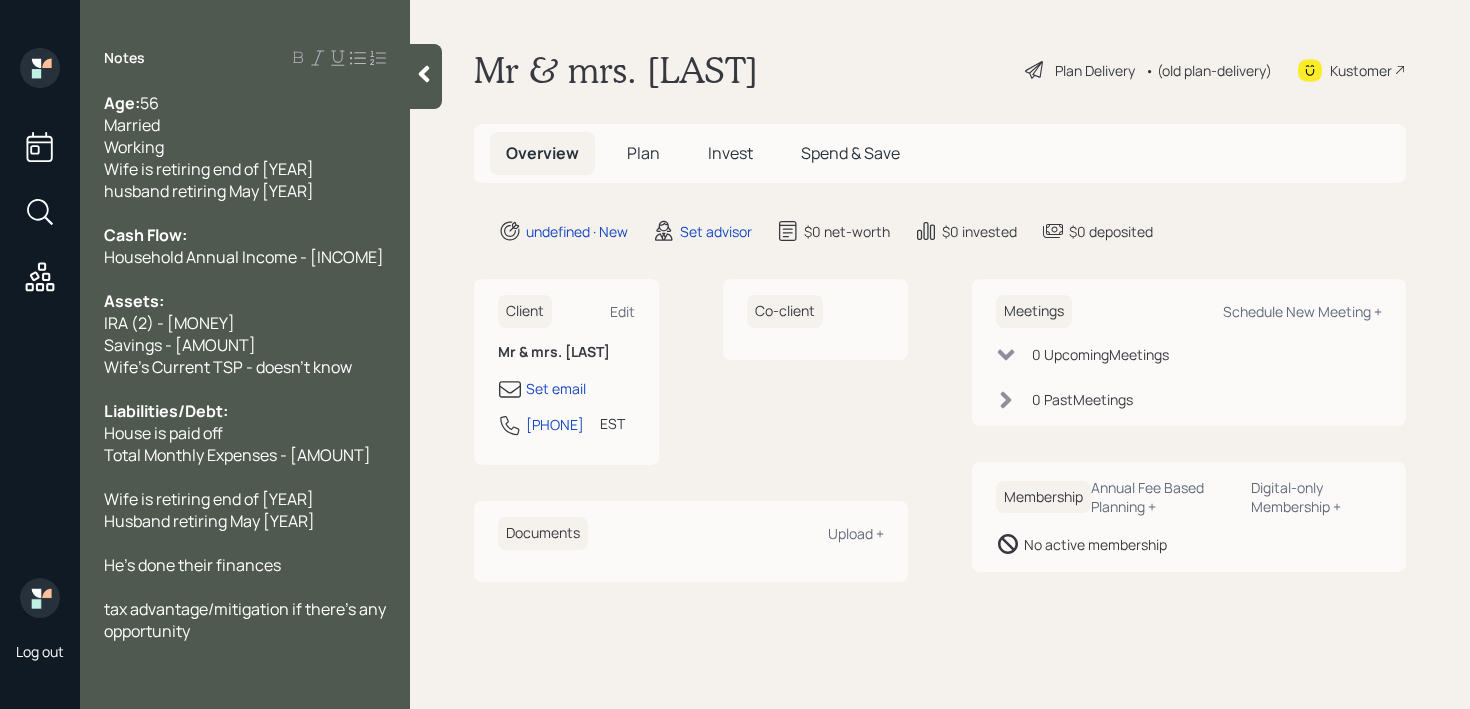 click on "tax advantage/mitigation if there's any opportunity" at bounding box center (245, 620) 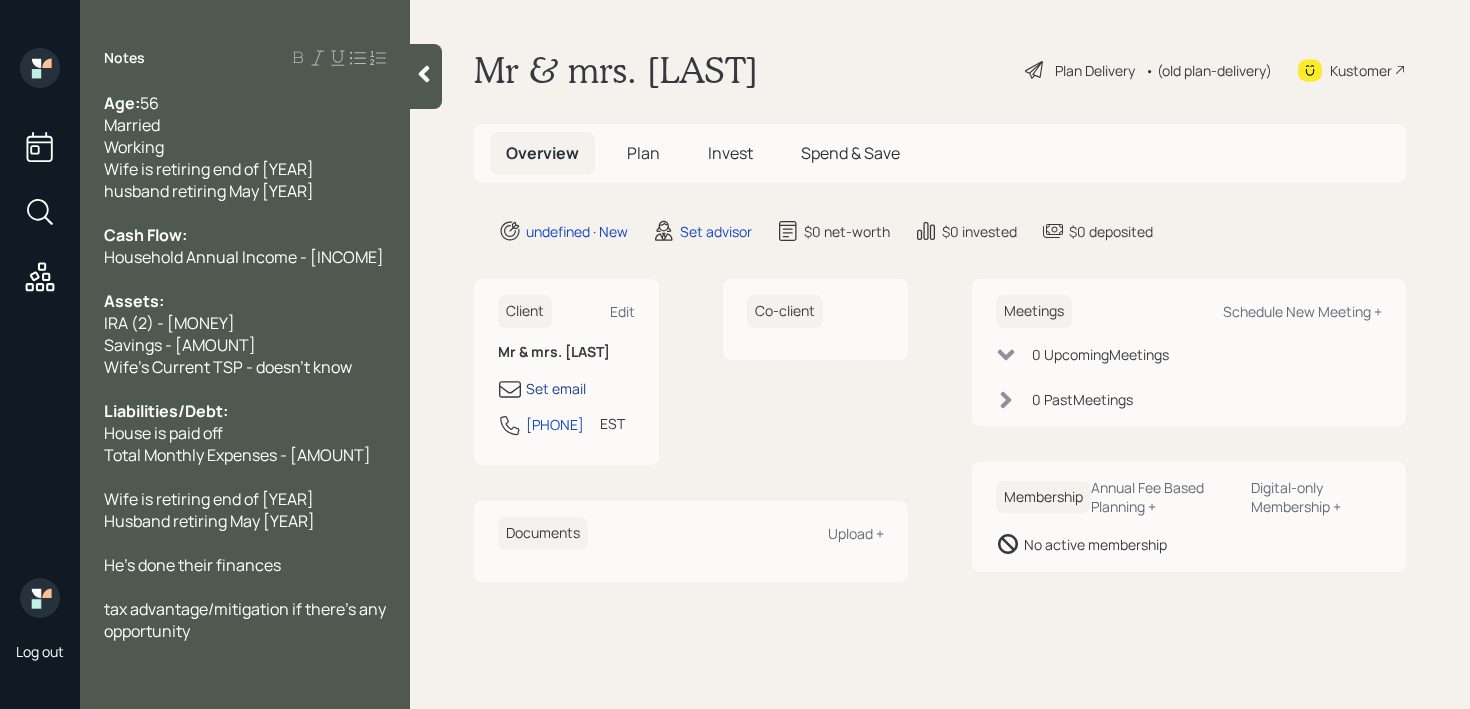 click on "Set email" at bounding box center [556, 388] 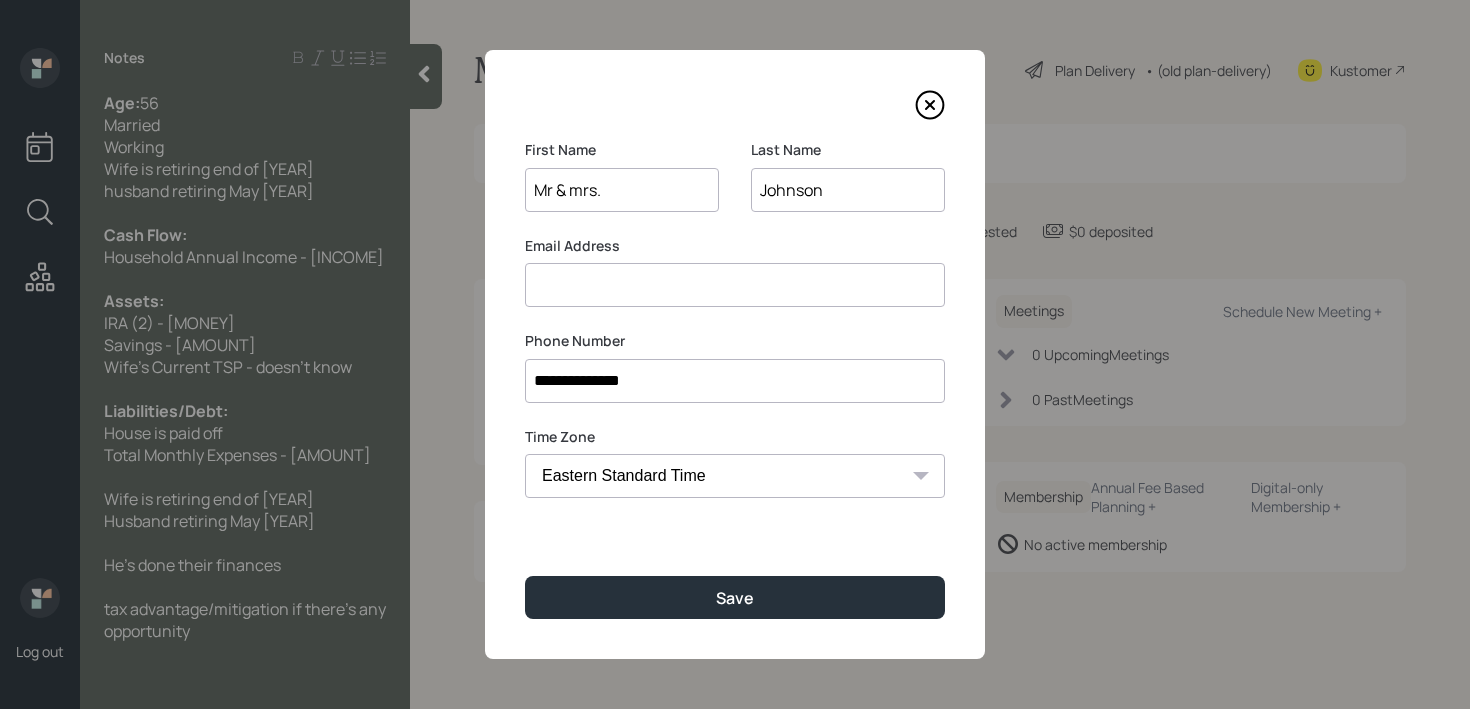 click on "Email Address" at bounding box center (735, 246) 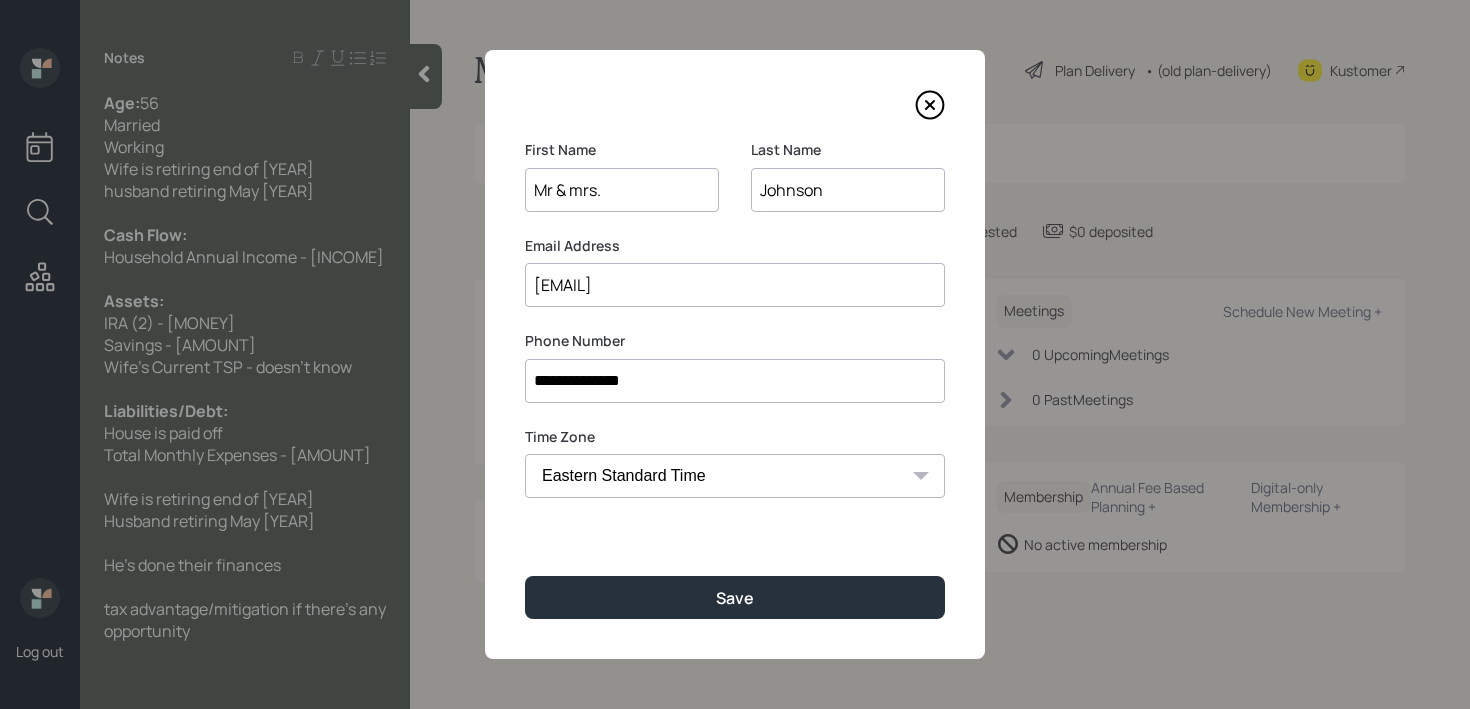 type on "[EMAIL]" 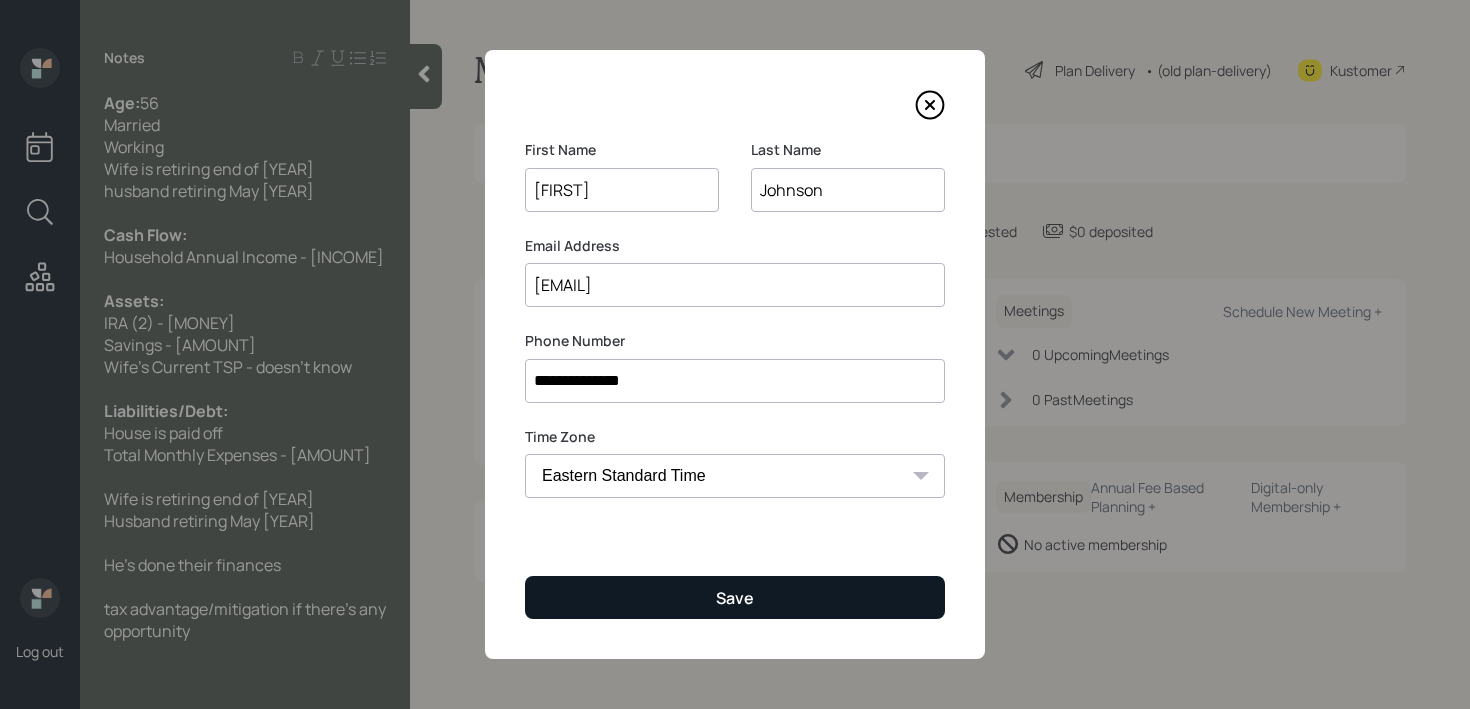type on "[FIRST]" 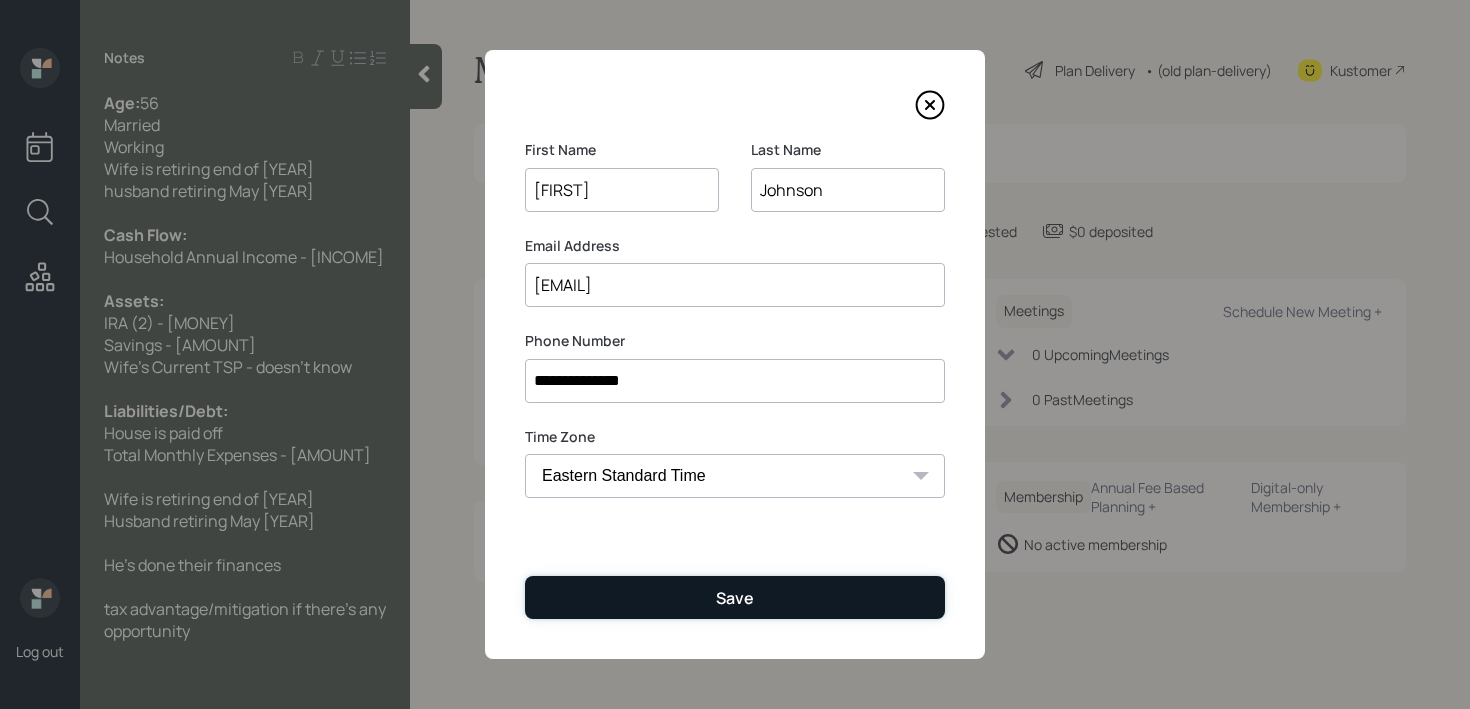 click on "Save" at bounding box center [735, 597] 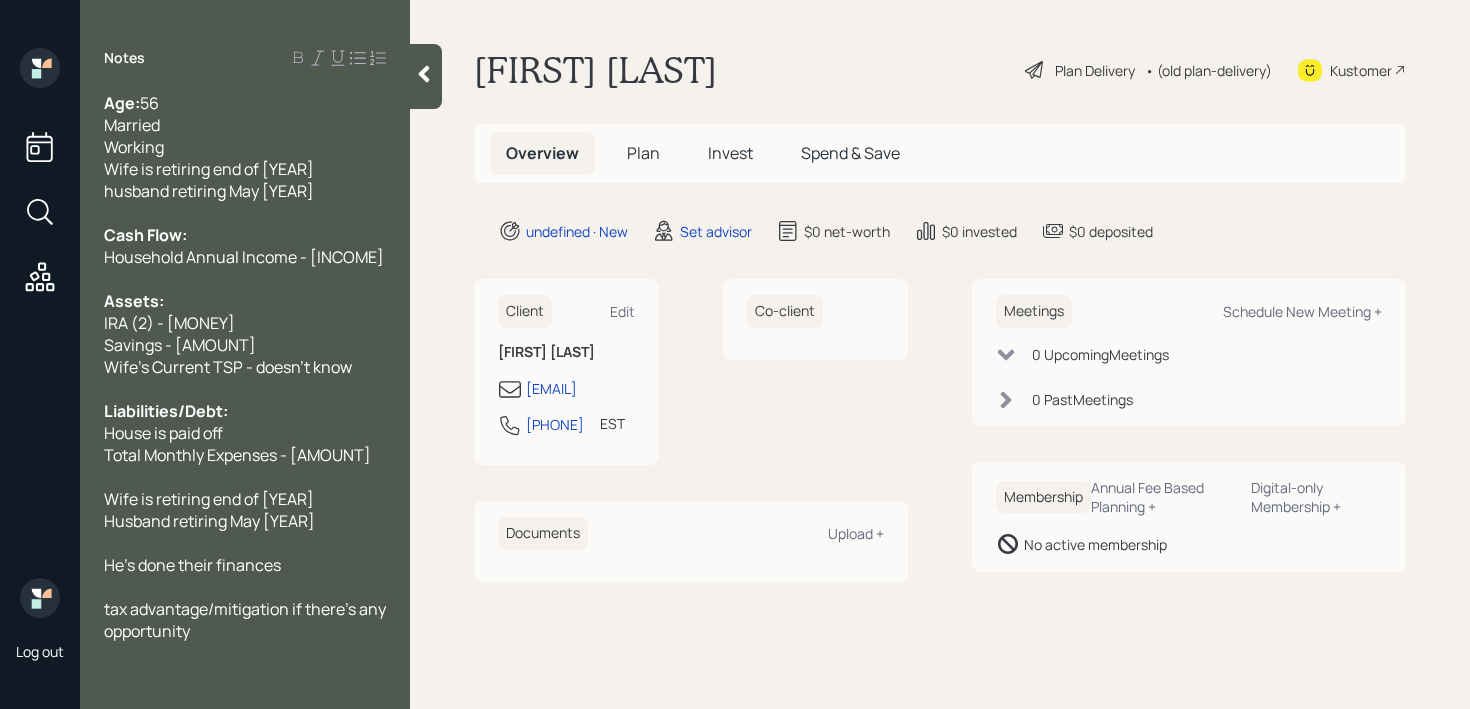 scroll, scrollTop: 0, scrollLeft: 0, axis: both 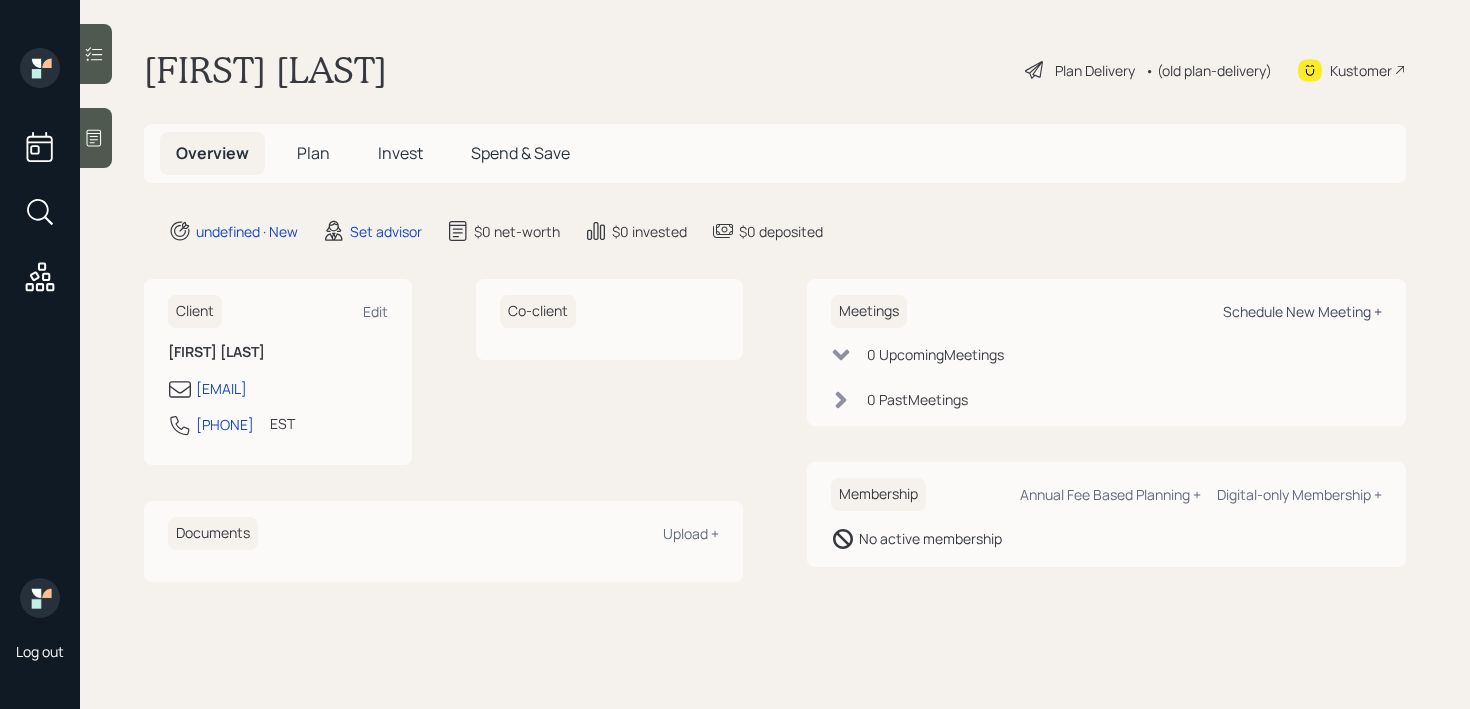 click on "Schedule New Meeting +" at bounding box center (1302, 311) 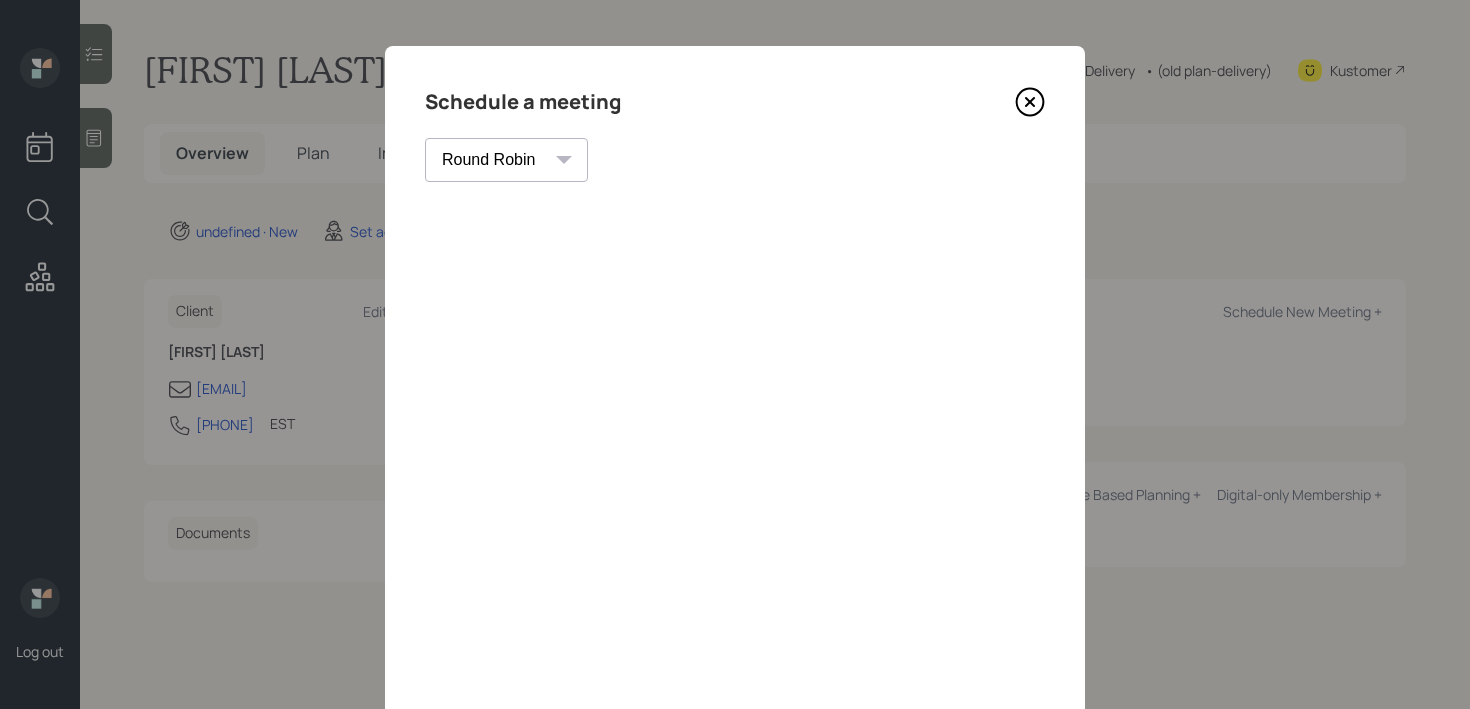 scroll, scrollTop: 3, scrollLeft: 0, axis: vertical 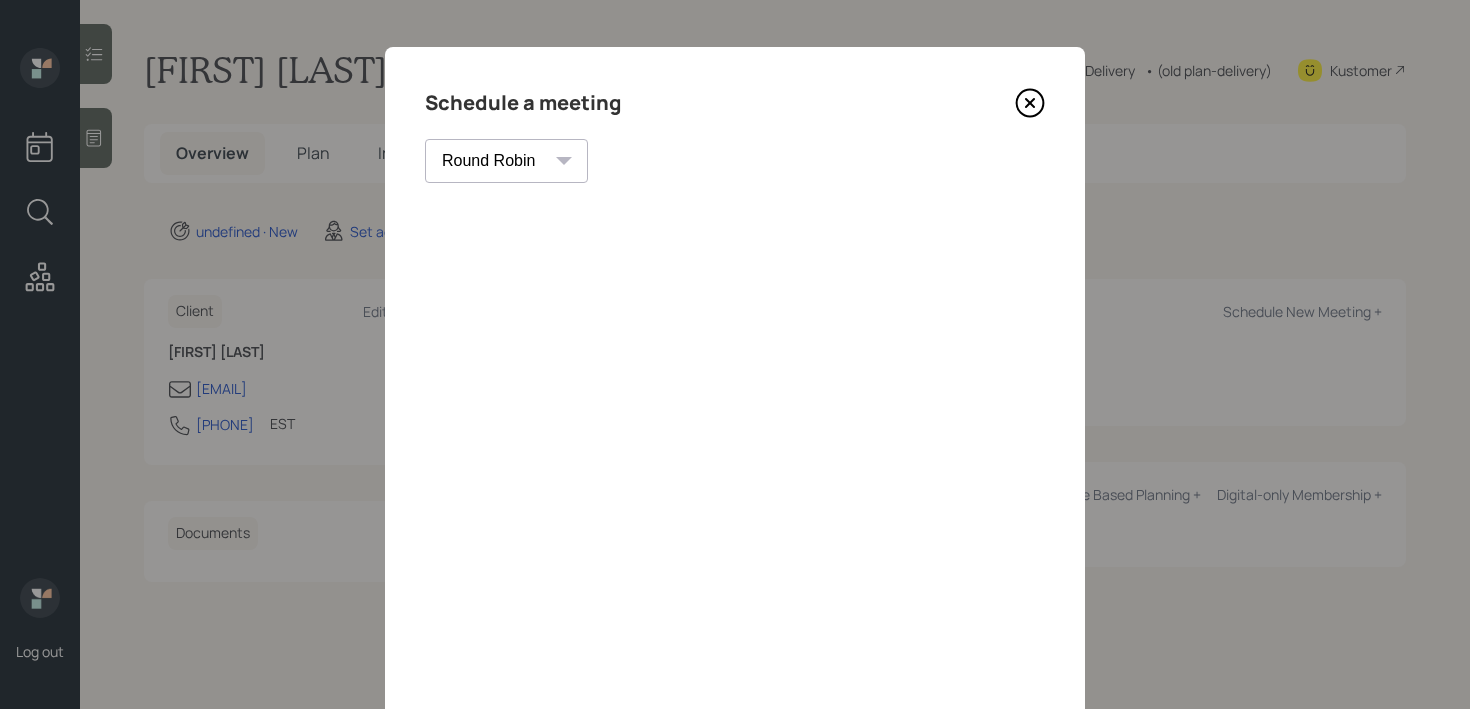 click 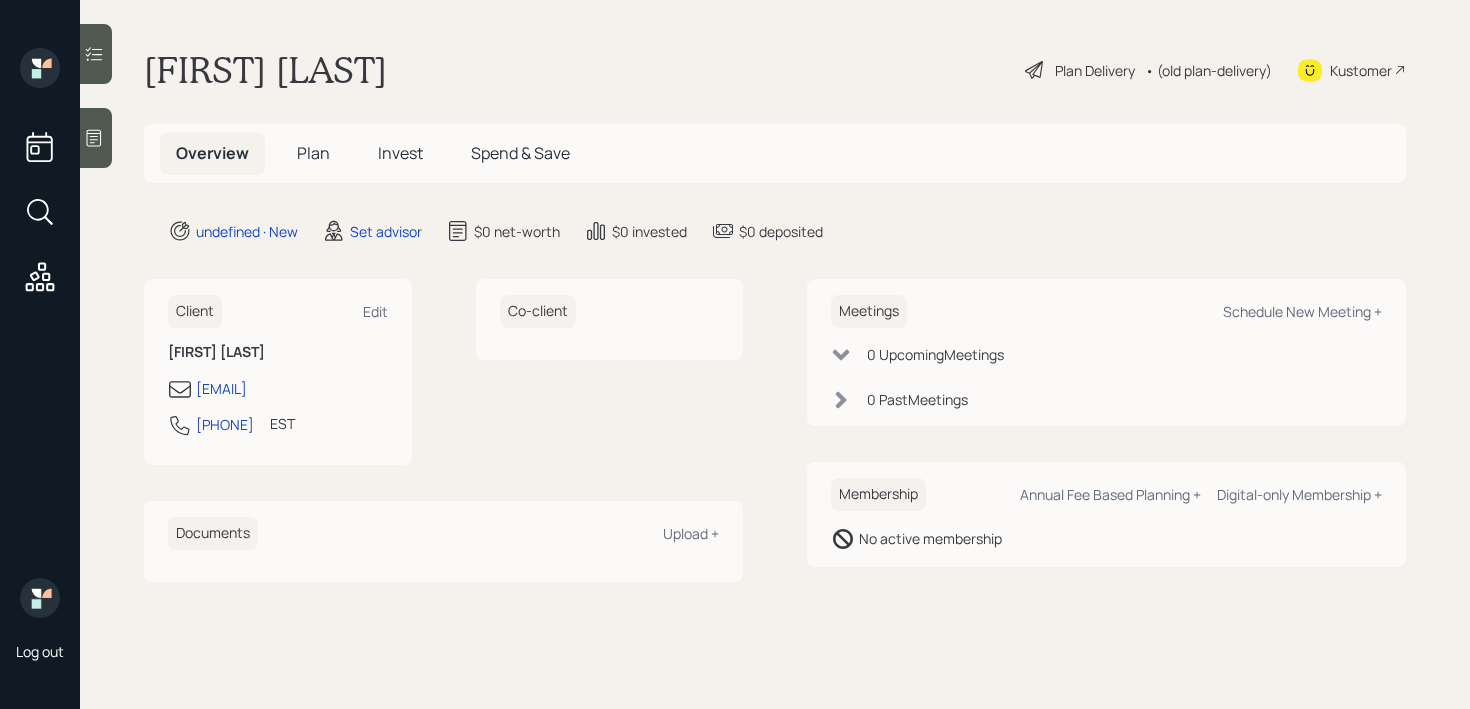 click 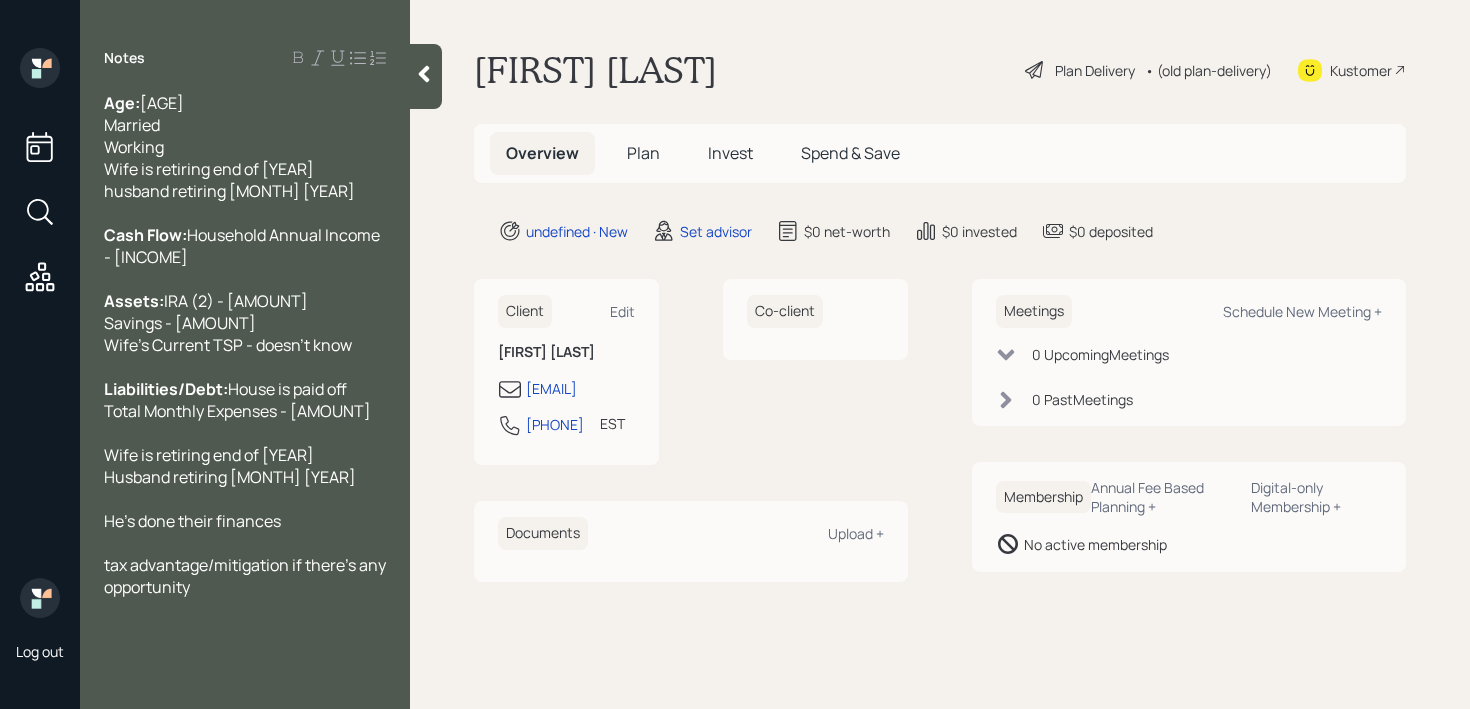 click on "Kustomer" at bounding box center (1352, 70) 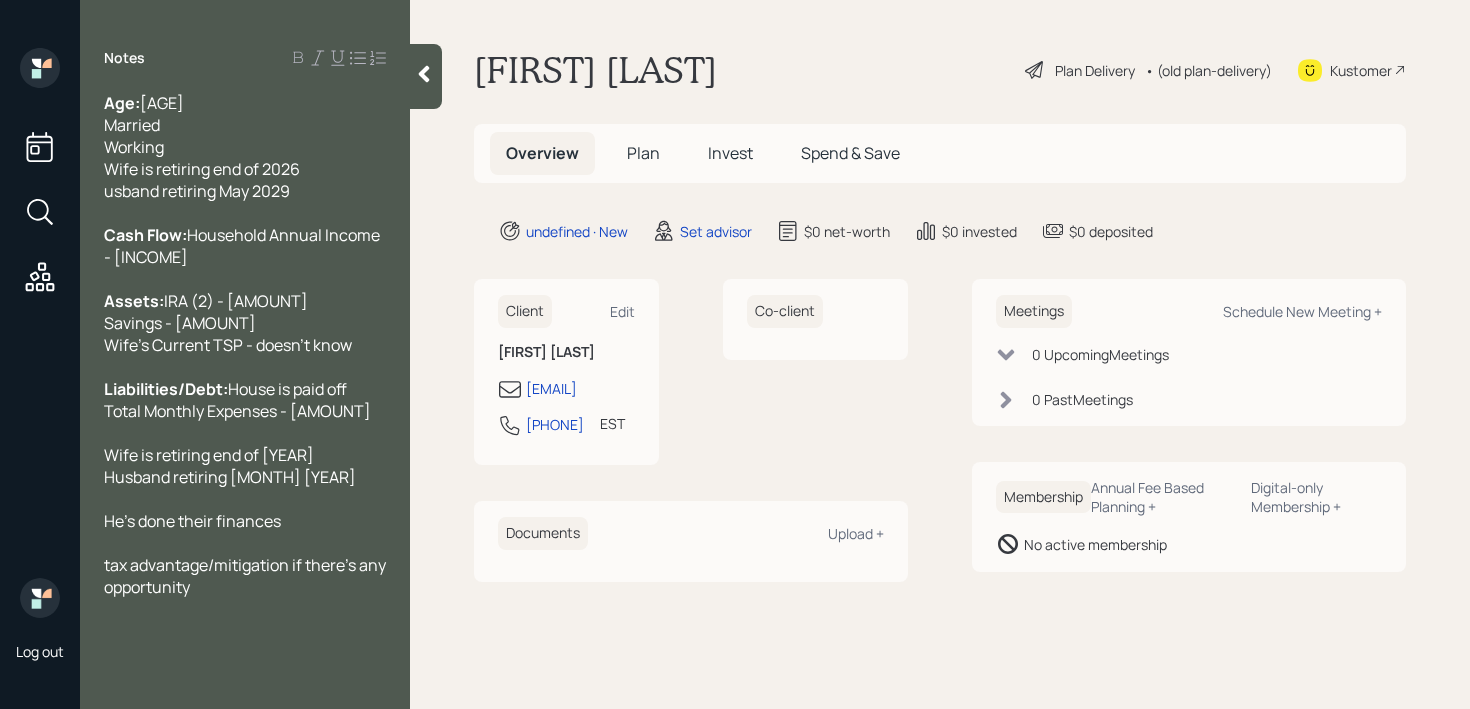 type 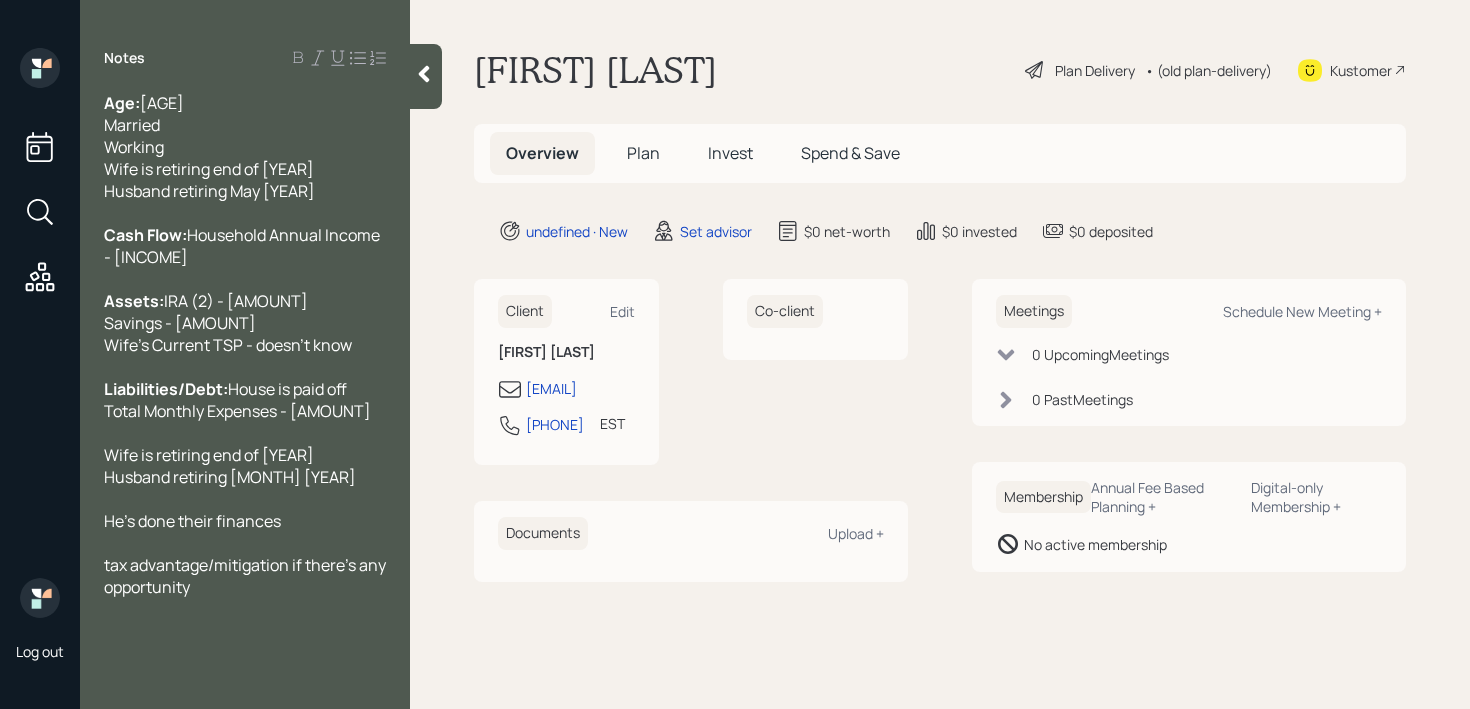 click on "He's done their finances" at bounding box center (192, 521) 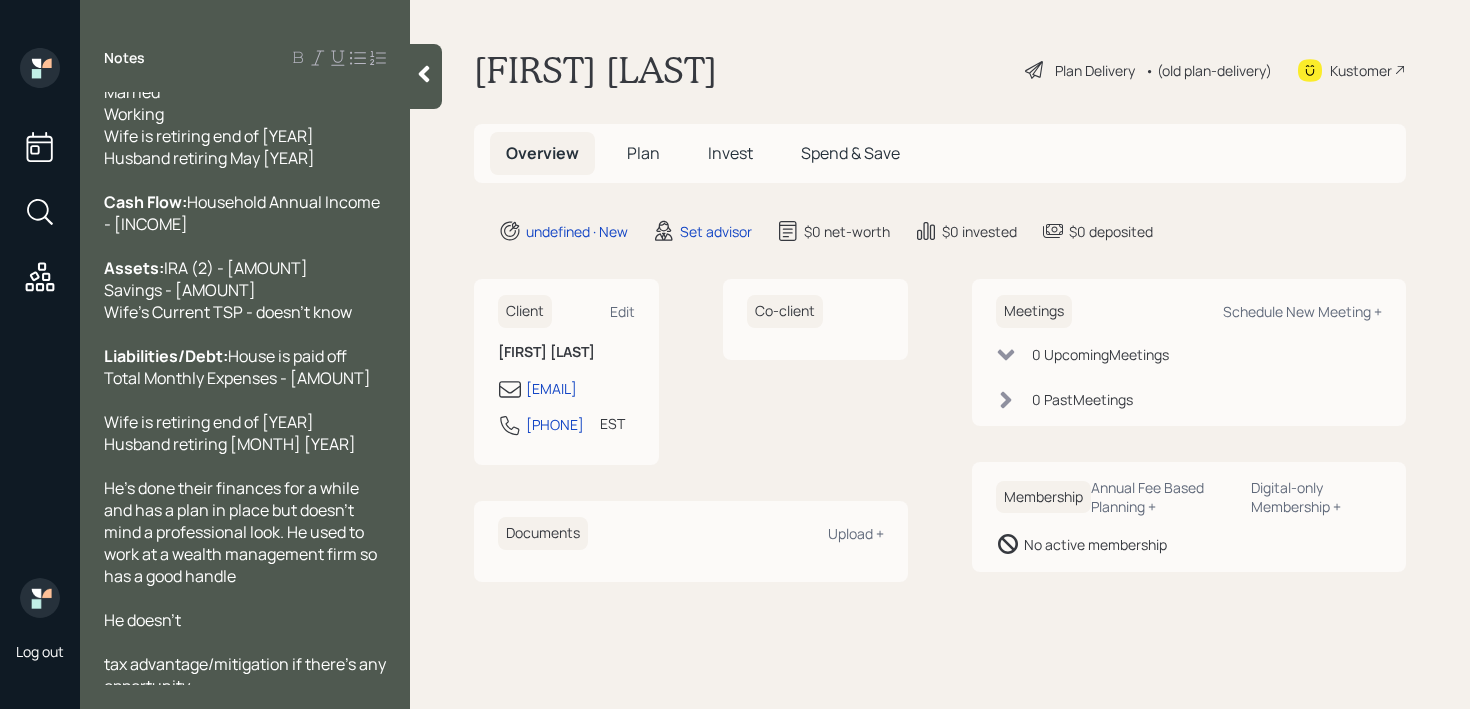 scroll, scrollTop: 0, scrollLeft: 0, axis: both 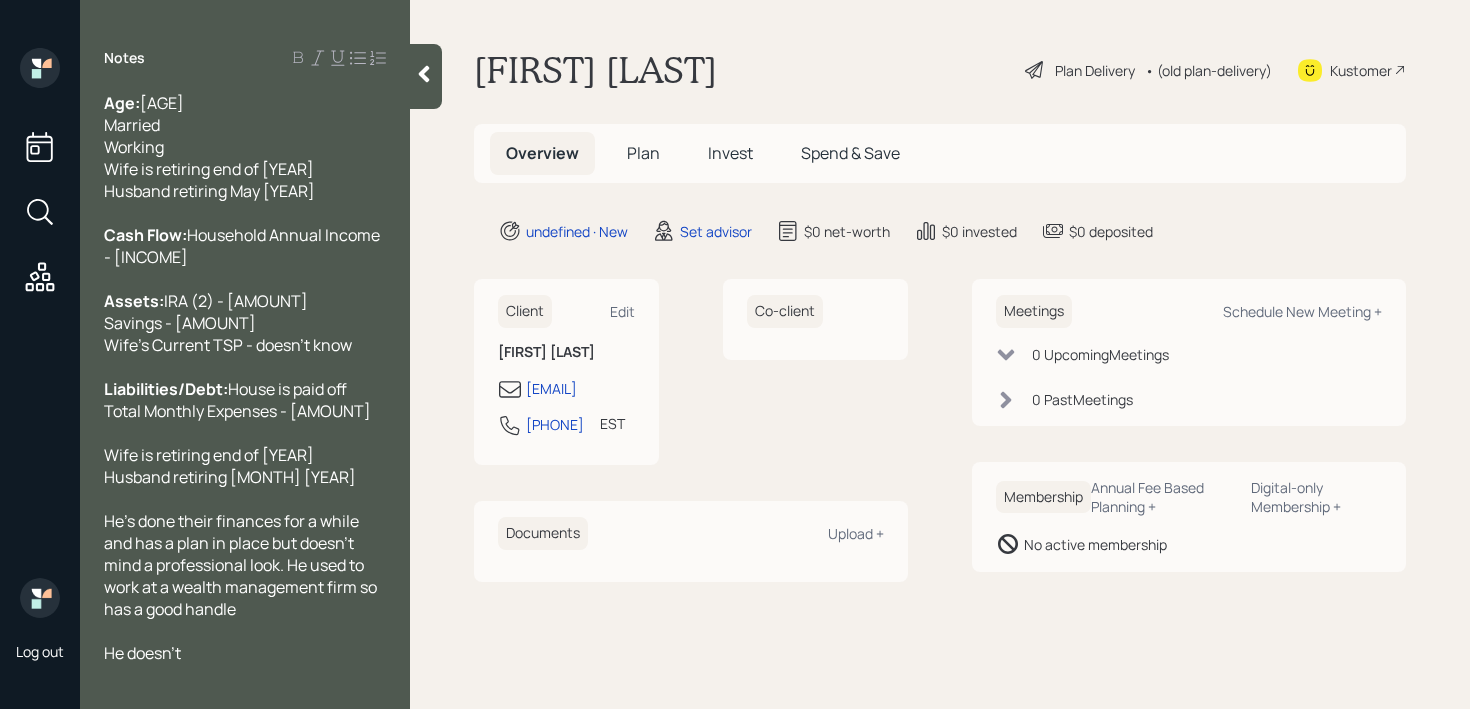 click on "[AGE]
Married
Working
Wife is retiring end of [YEAR]
Husband retiring May [YEAR]" at bounding box center [209, 147] 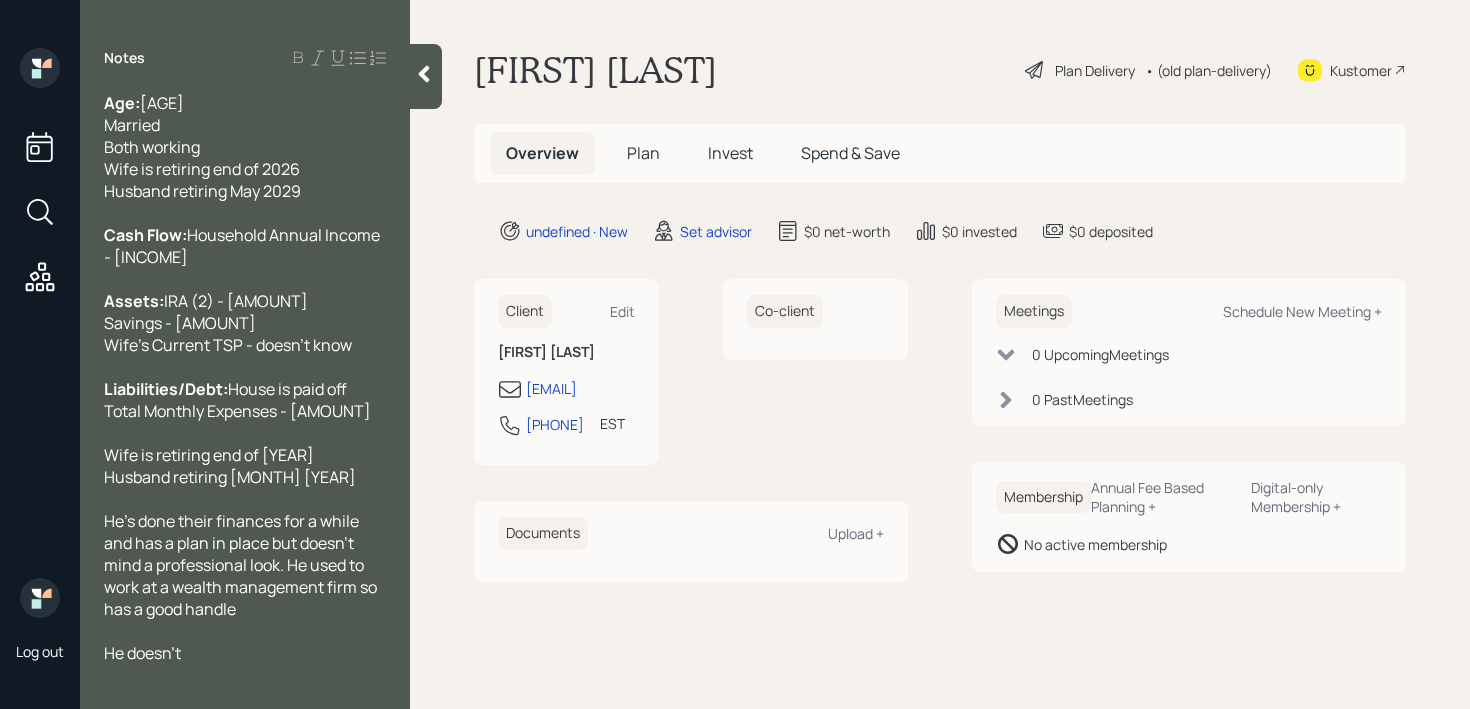 scroll, scrollTop: 88, scrollLeft: 0, axis: vertical 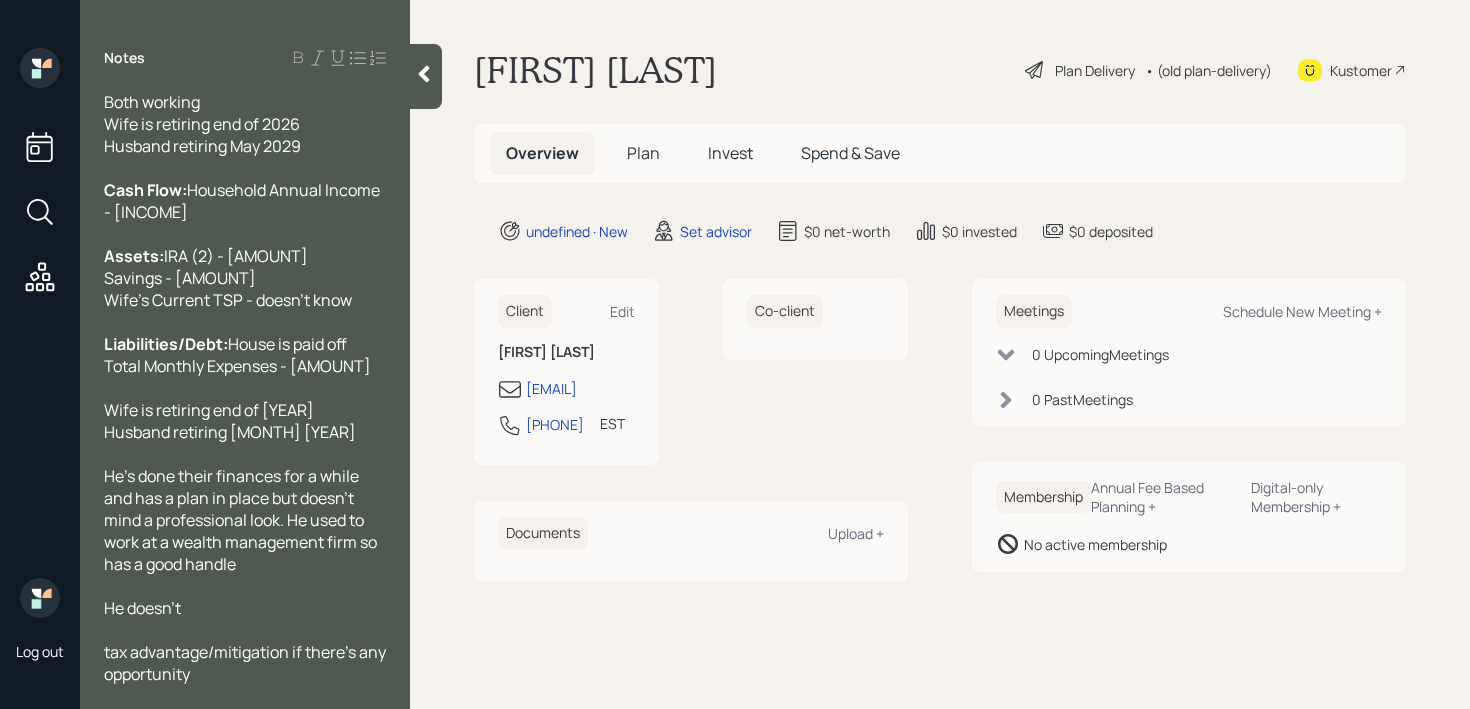 click on "He's done their finances for a while and has a plan in place but doesn't mind a professional look. He used to work at a wealth management firm so has a good handle" at bounding box center [245, 520] 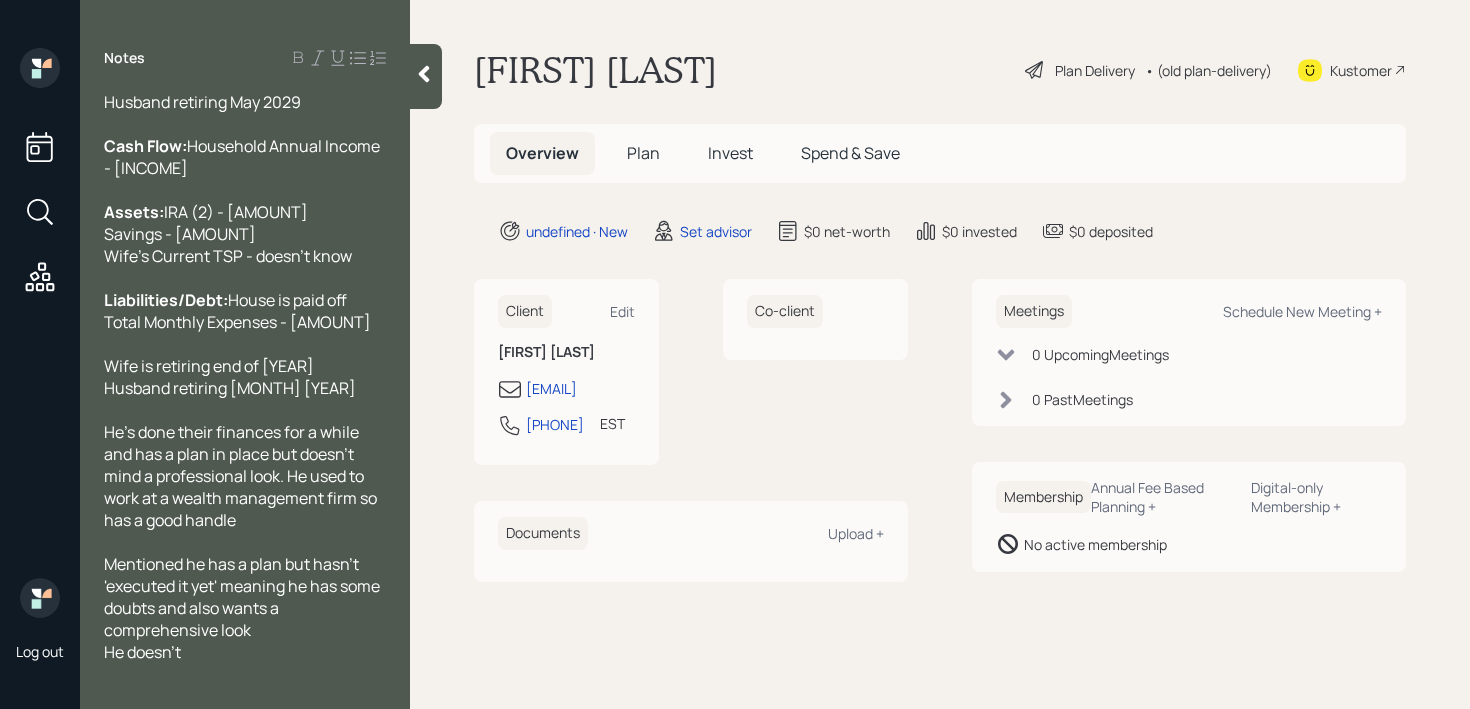 scroll, scrollTop: 176, scrollLeft: 0, axis: vertical 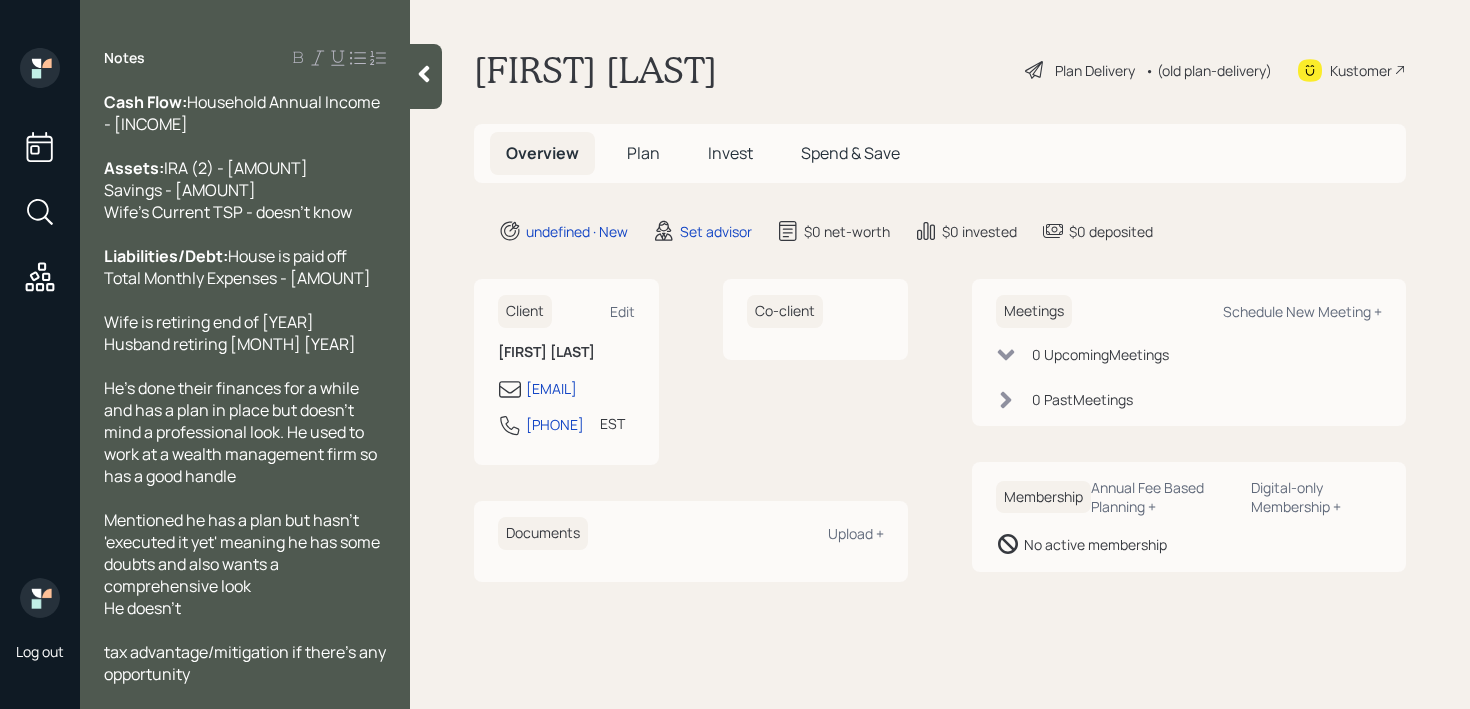 click on "He doesn't" at bounding box center (245, 608) 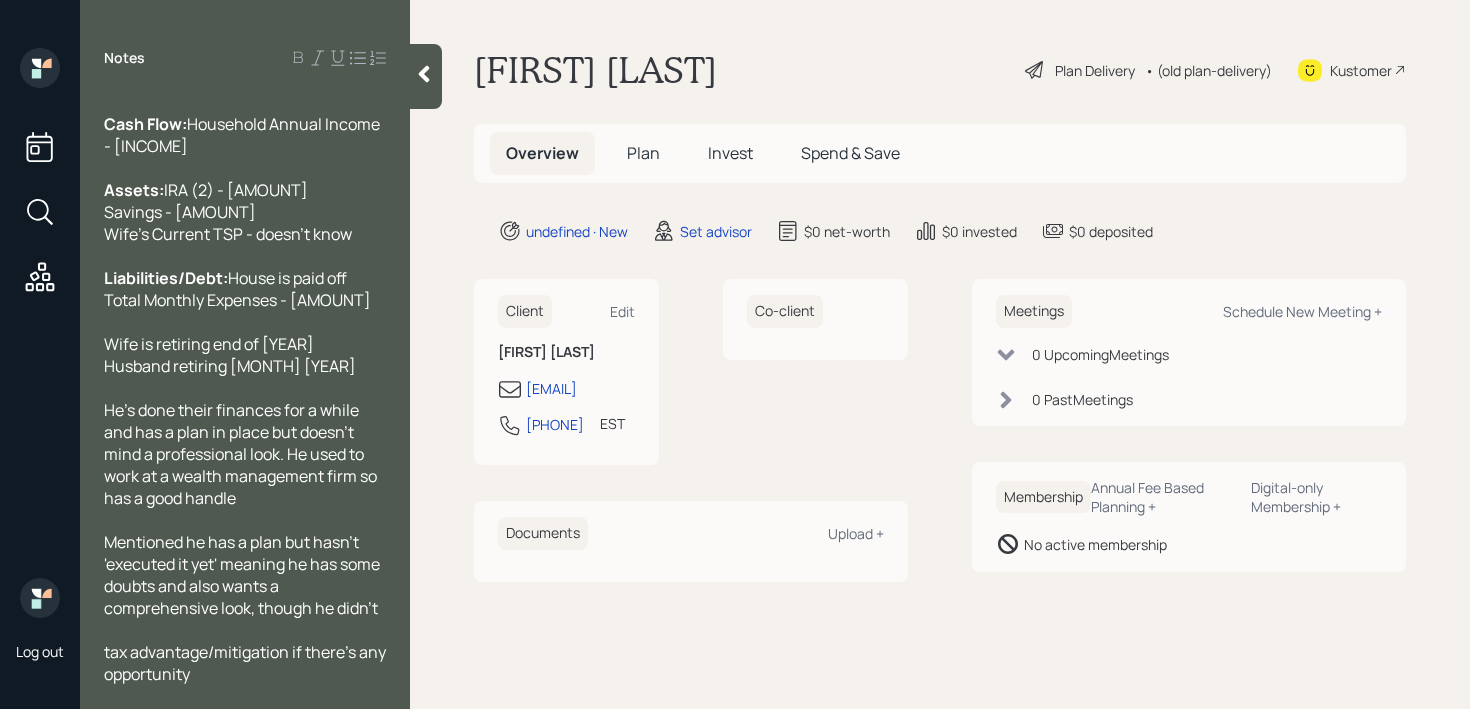 scroll, scrollTop: 176, scrollLeft: 0, axis: vertical 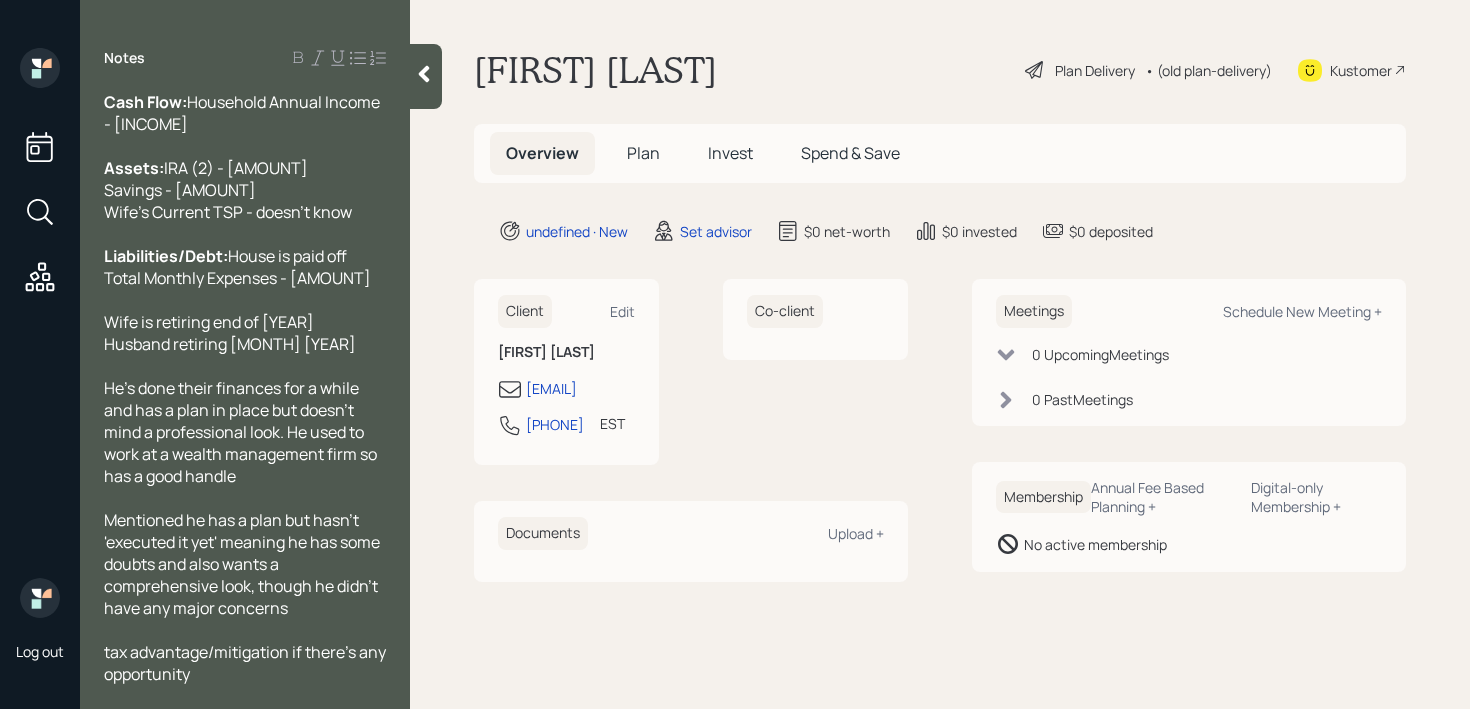 click on "tax advantage/mitigation if there's any opportunity" at bounding box center (246, 663) 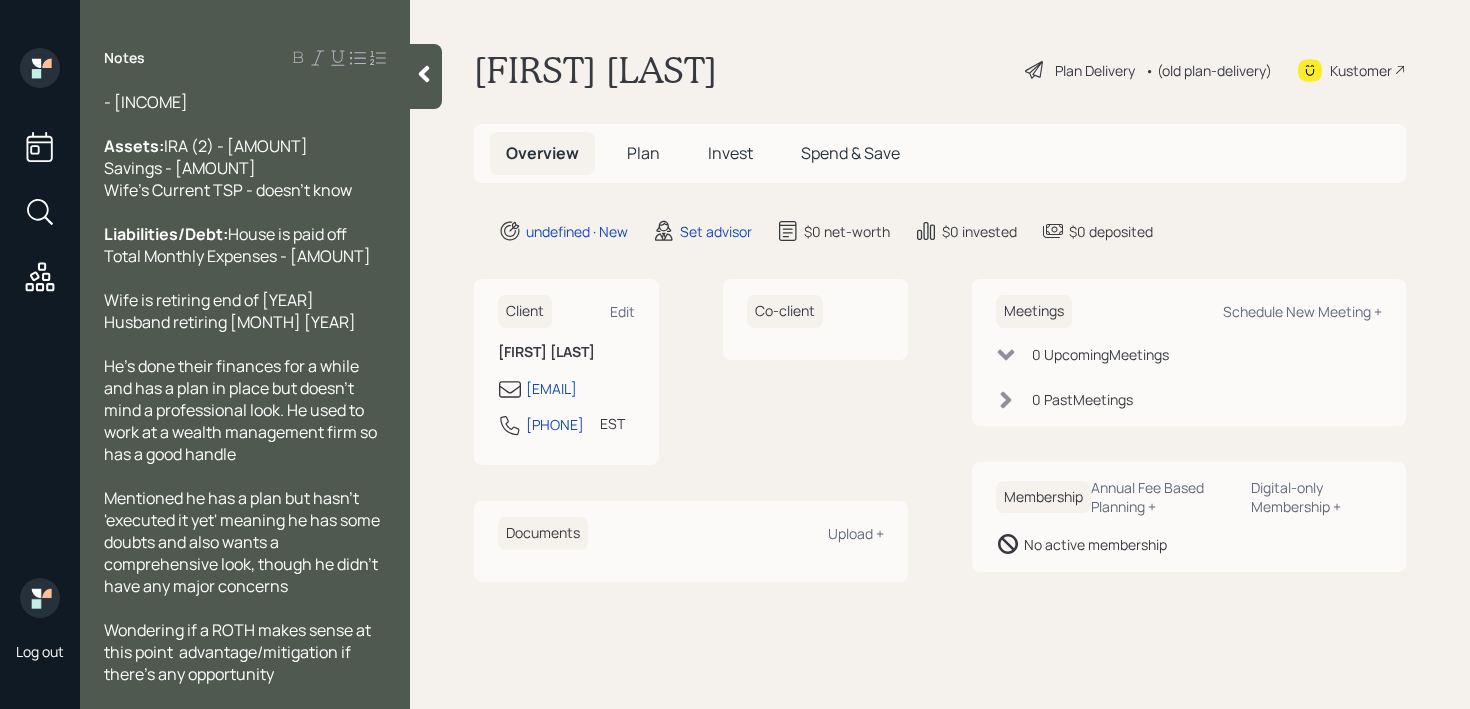 scroll, scrollTop: 198, scrollLeft: 0, axis: vertical 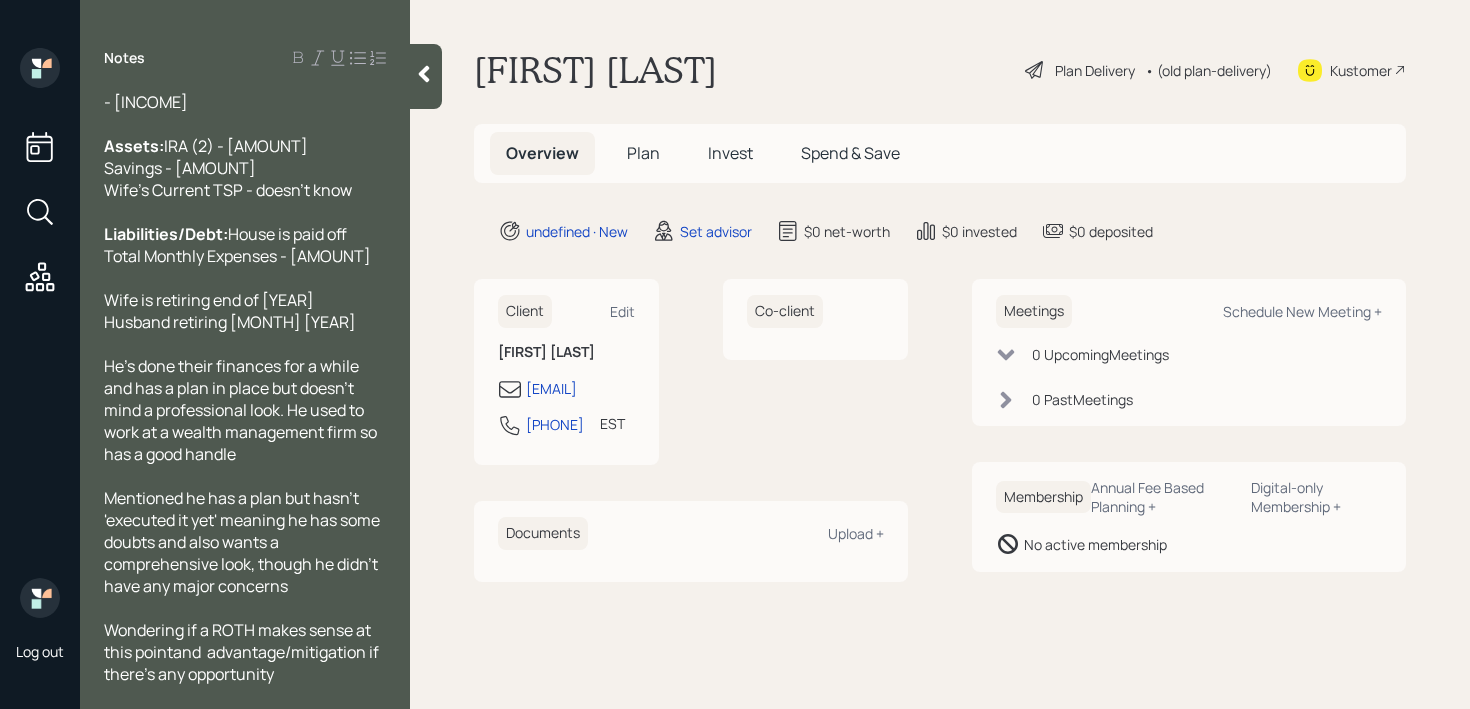 click on "Wondering if a ROTH makes sense at this pointand  advantage/mitigation if there's any opportunity" at bounding box center [243, 652] 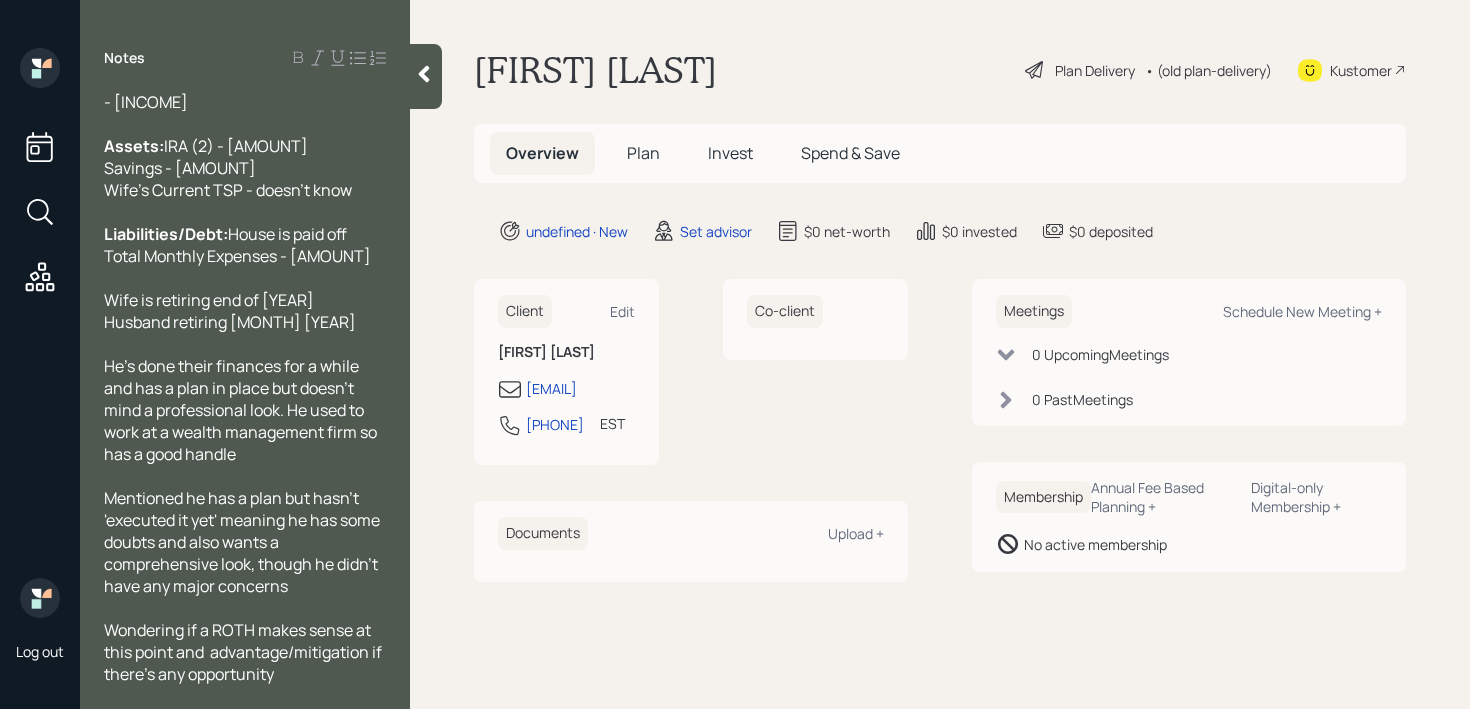 click on "Wondering if a ROTH makes sense at this point and  advantage/mitigation if there's any opportunity" at bounding box center [244, 652] 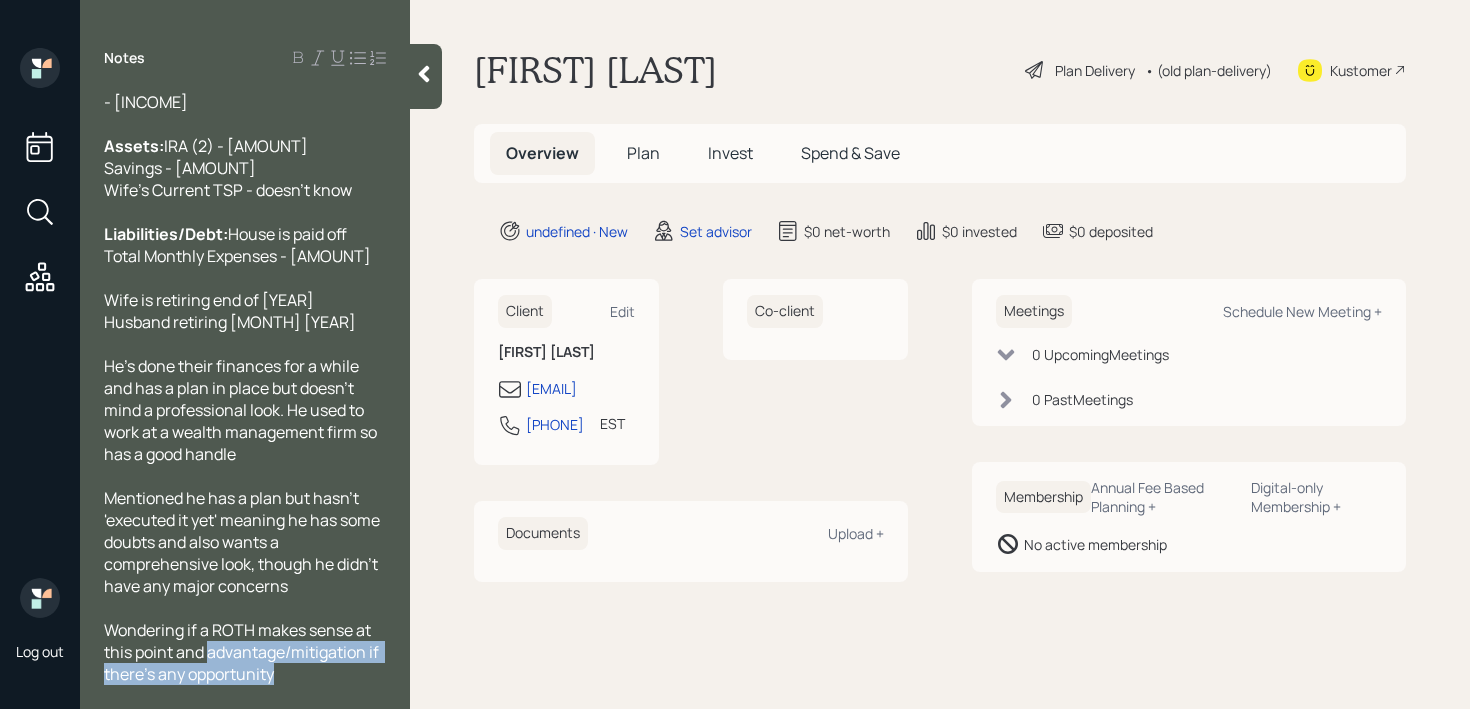 drag, startPoint x: 211, startPoint y: 653, endPoint x: 316, endPoint y: 674, distance: 107.07941 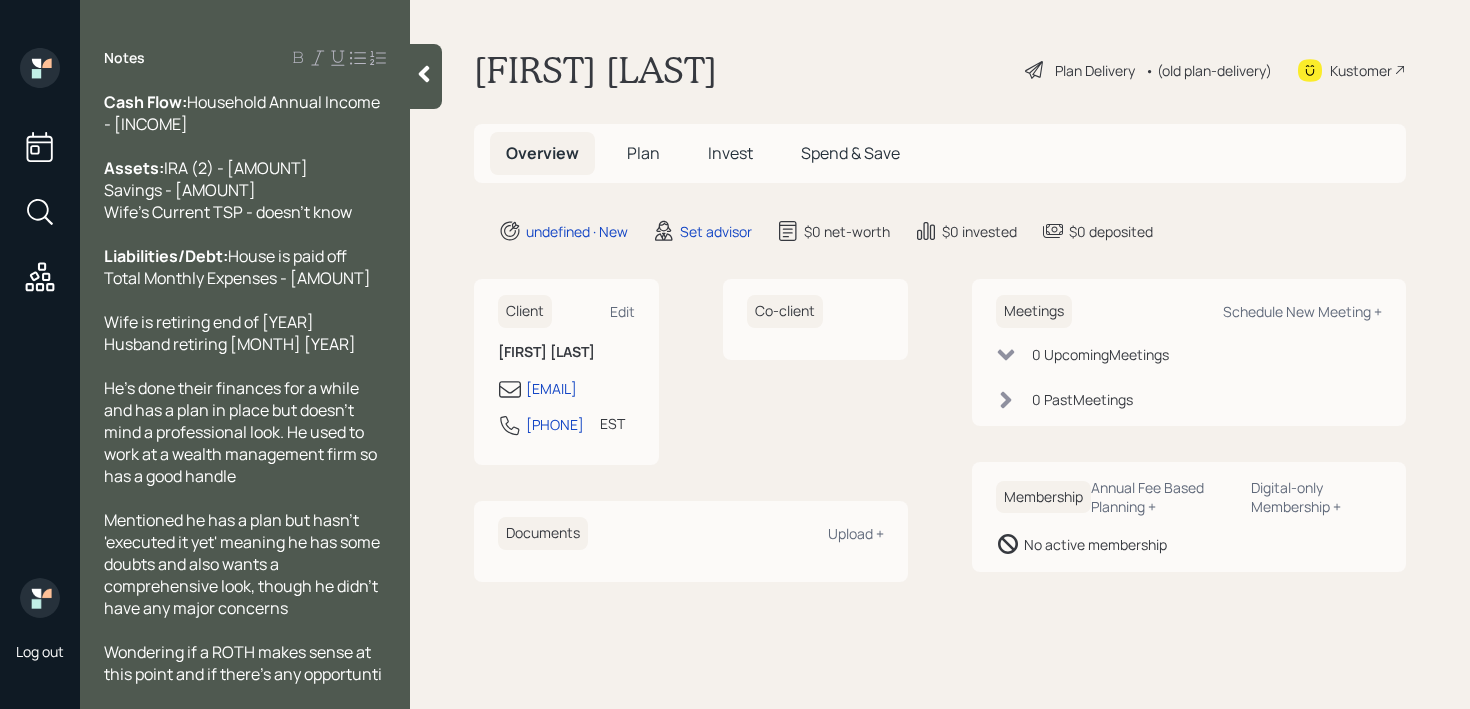 scroll, scrollTop: 198, scrollLeft: 0, axis: vertical 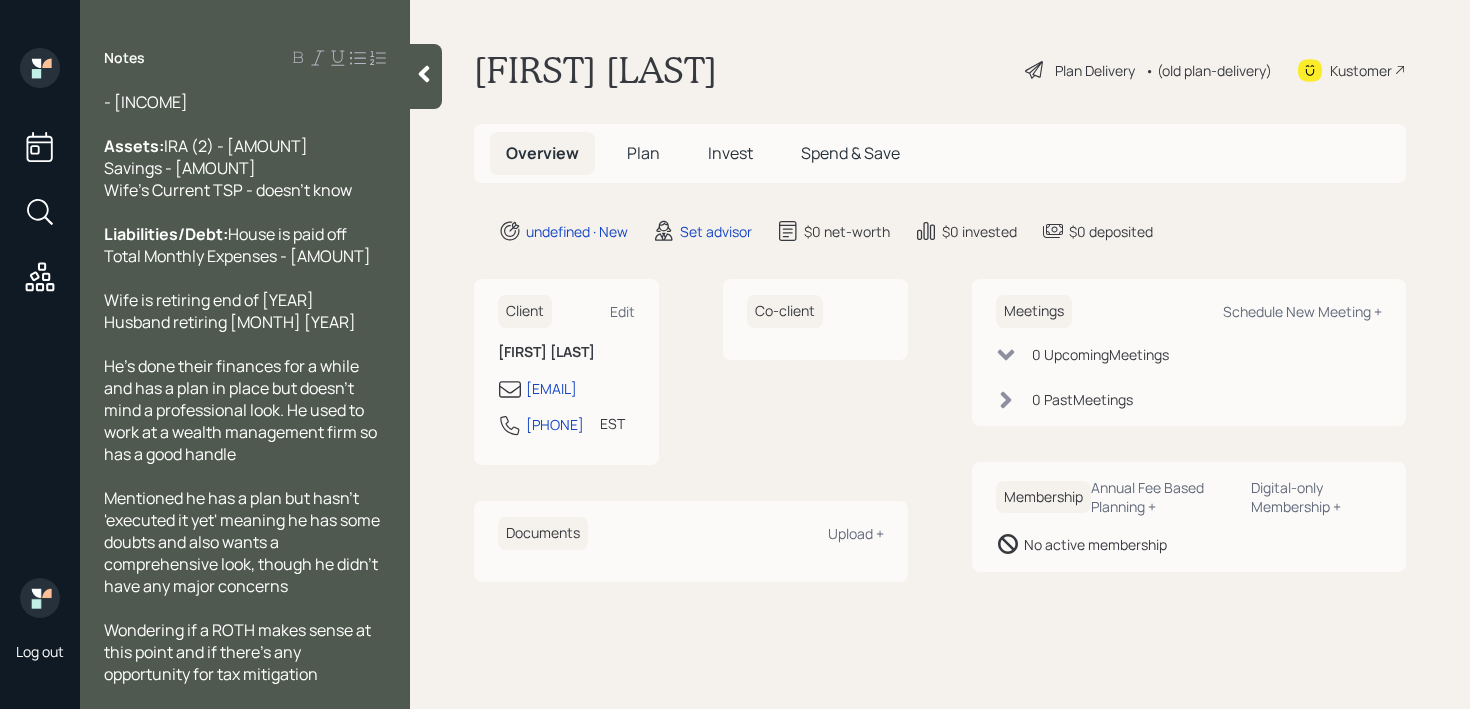 click on "Wondering if a ROTH makes sense at this point and if there's any opportunity for tax mitigation" at bounding box center (245, 652) 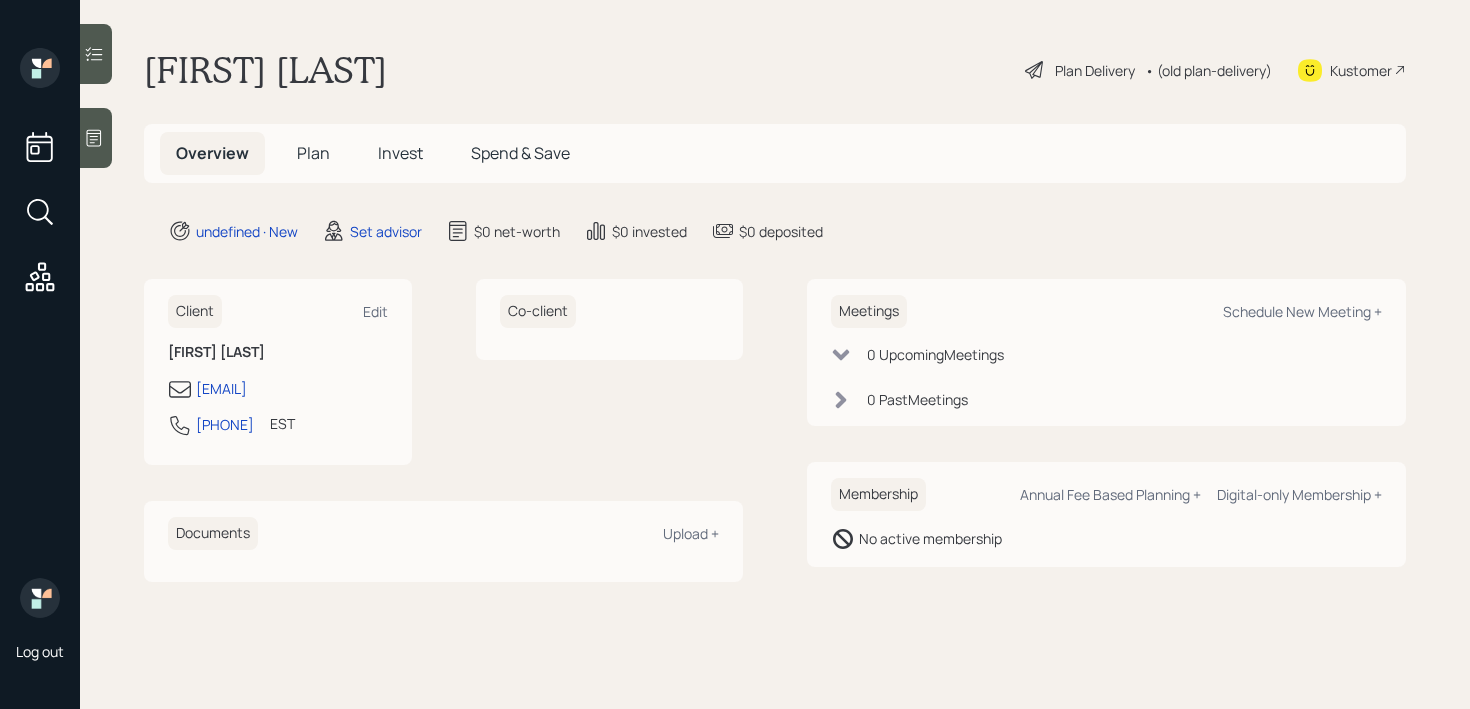click on "Client Edit [FIRST] [LAST] [EMAIL] [PHONE] EST Currently 7:04 PM Co-client Documents Upload + Meetings Schedule New Meeting + 0 Upcoming Meeting s 0 Past Meeting s Membership Annual Fee Based Planning + Digital-only Membership + No active membership" at bounding box center [775, 354] 